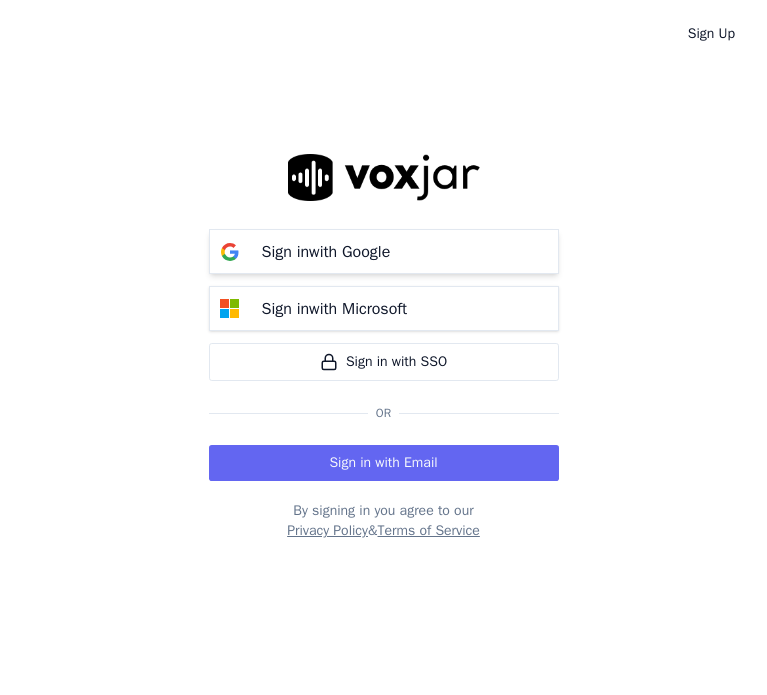 scroll, scrollTop: 0, scrollLeft: 0, axis: both 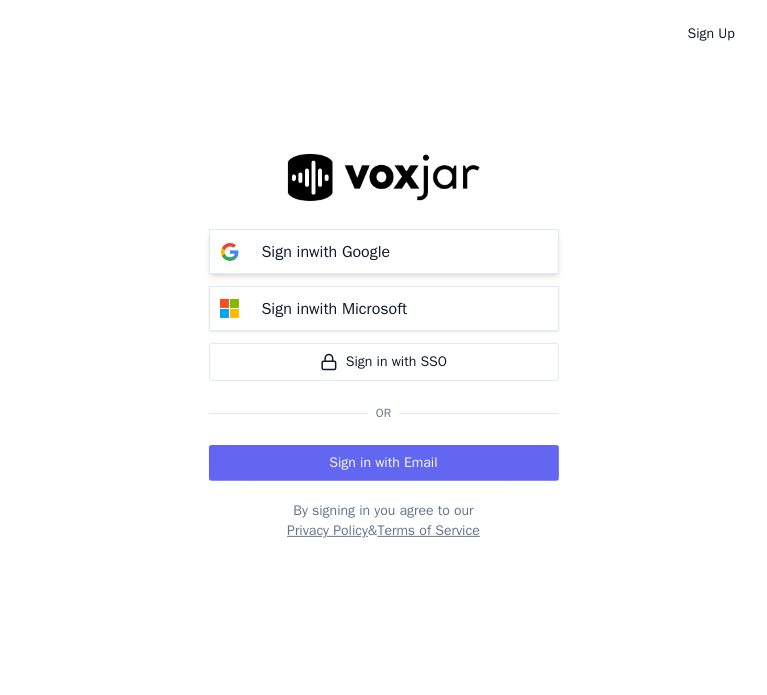 click on "Sign in  with Google" at bounding box center (326, 252) 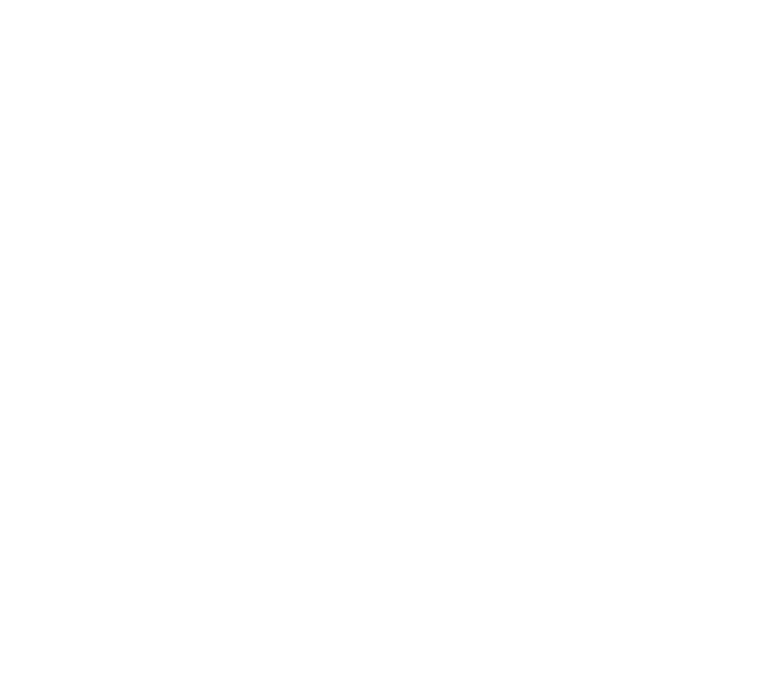 scroll, scrollTop: 0, scrollLeft: 0, axis: both 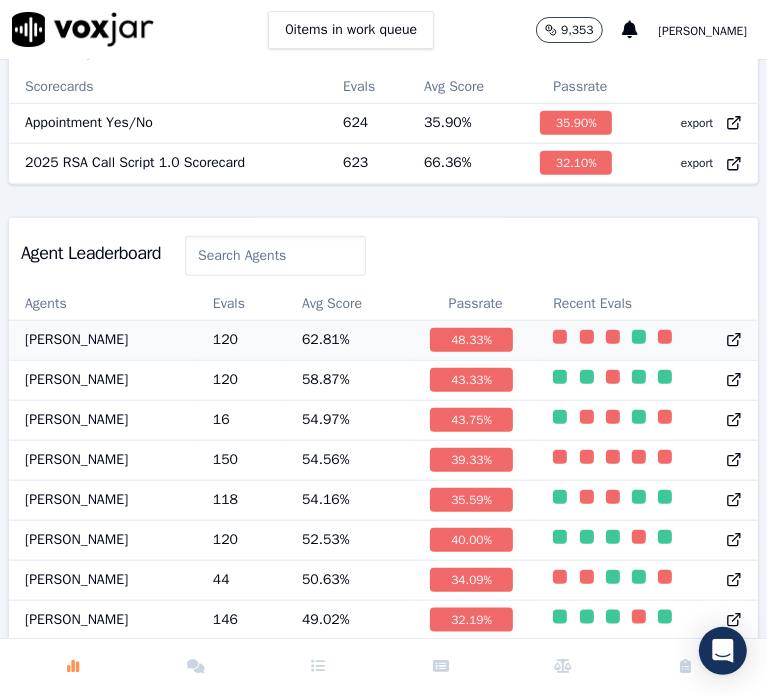 click on "[PERSON_NAME]" at bounding box center (103, 340) 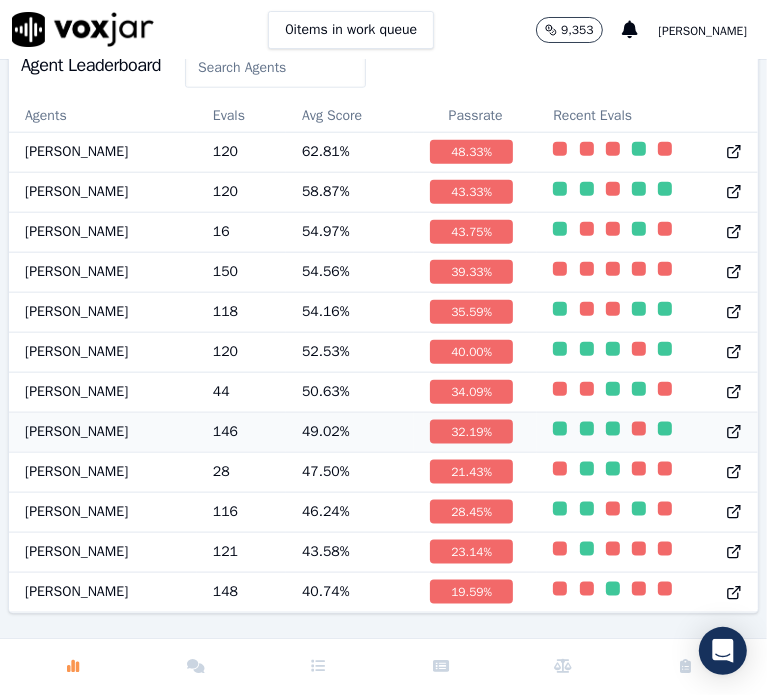click on "146" at bounding box center [241, 432] 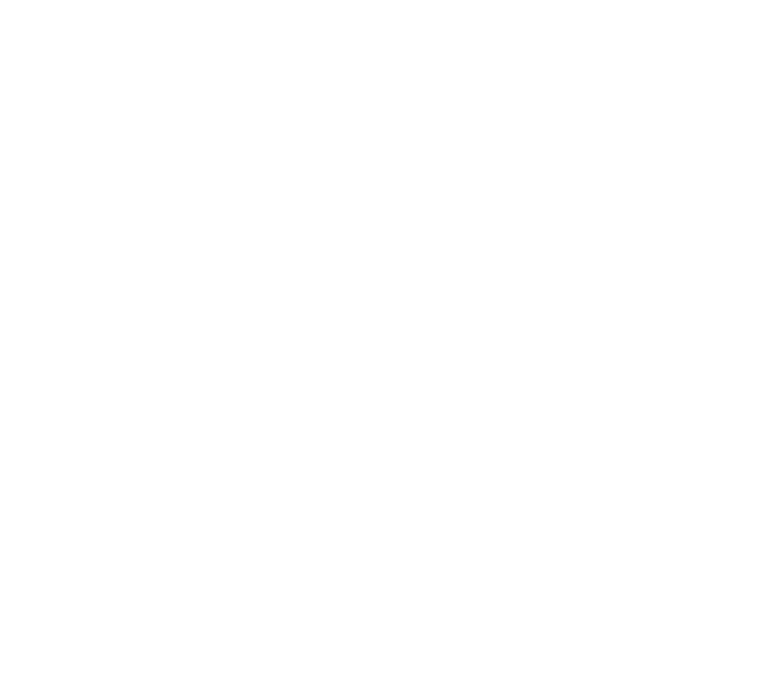 scroll, scrollTop: 0, scrollLeft: 0, axis: both 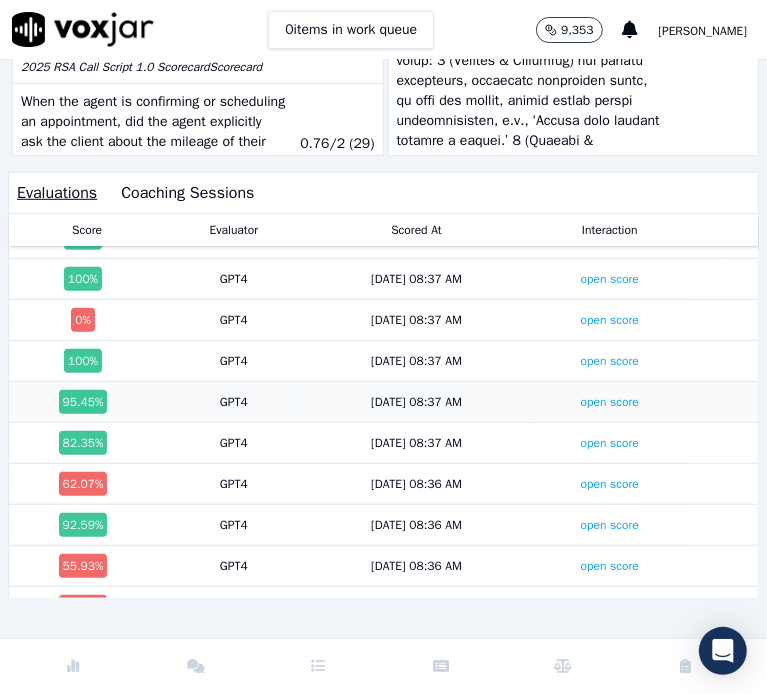 click on "95.45 %" at bounding box center [87, 402] 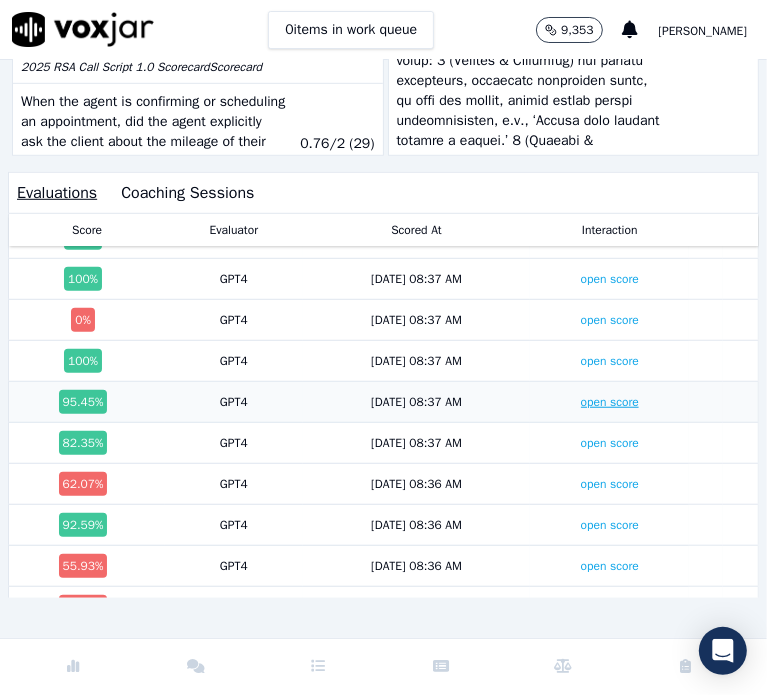 click on "open score" at bounding box center (610, 402) 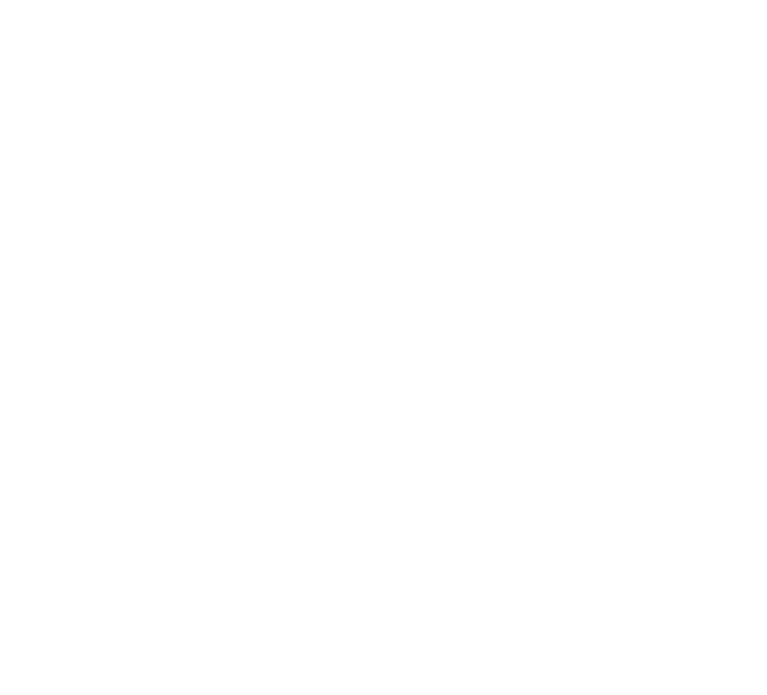 scroll, scrollTop: 0, scrollLeft: 0, axis: both 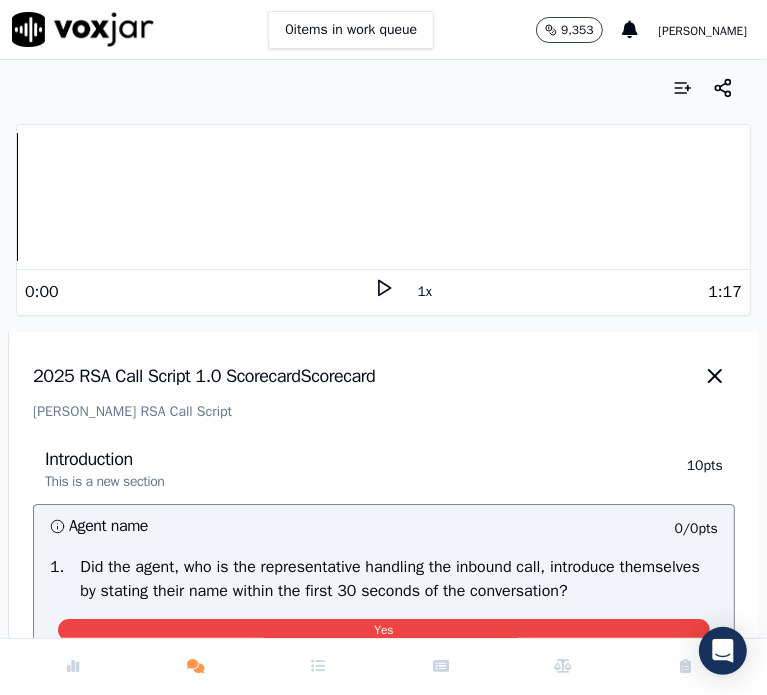 click 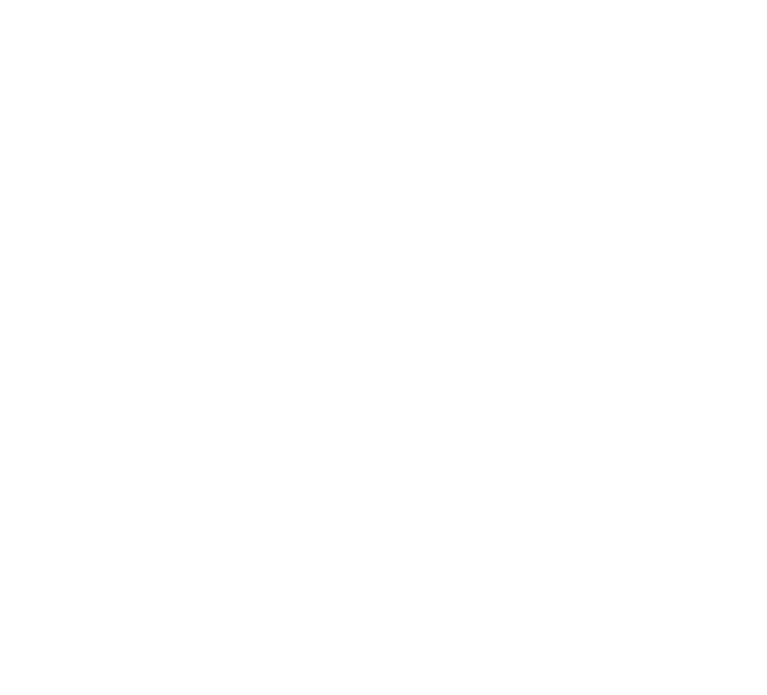 scroll, scrollTop: 0, scrollLeft: 0, axis: both 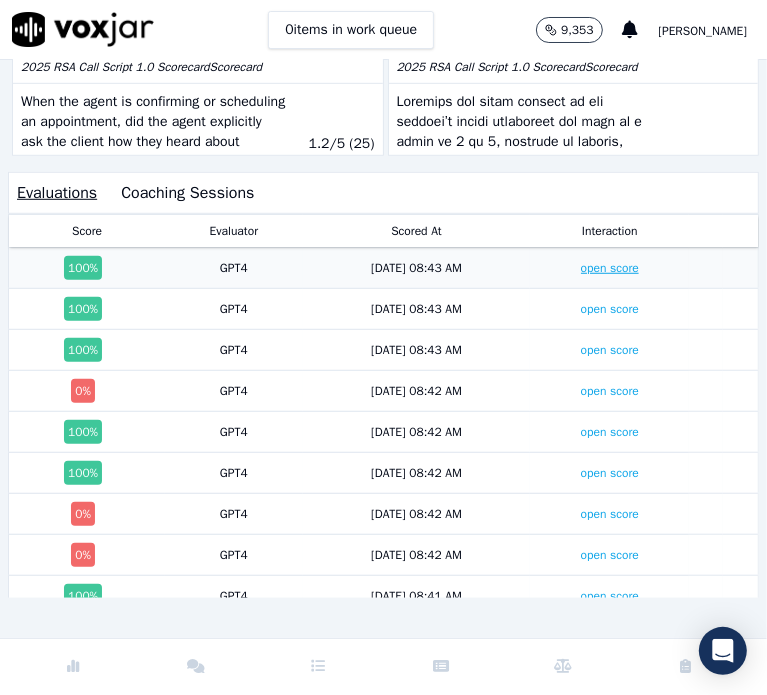 click on "open score" at bounding box center [610, 268] 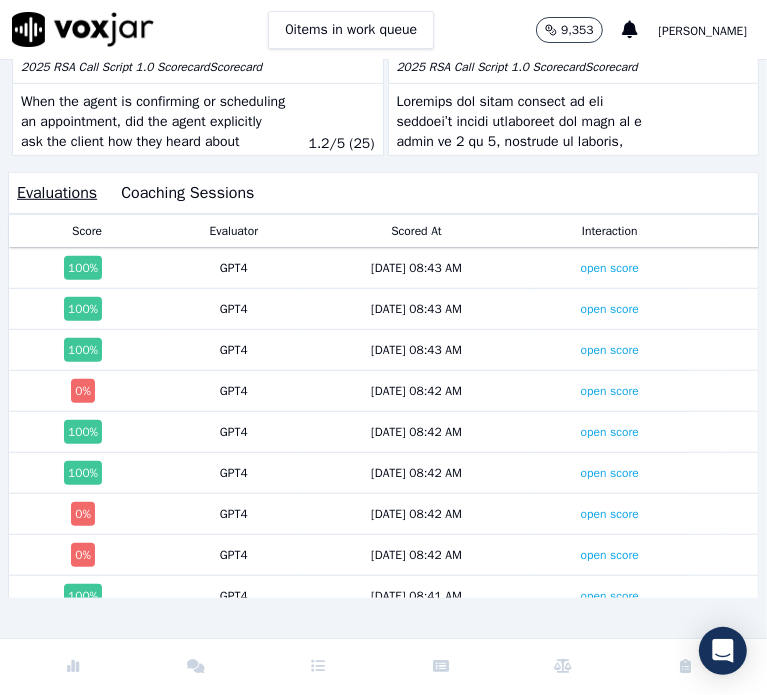 scroll, scrollTop: 624, scrollLeft: 0, axis: vertical 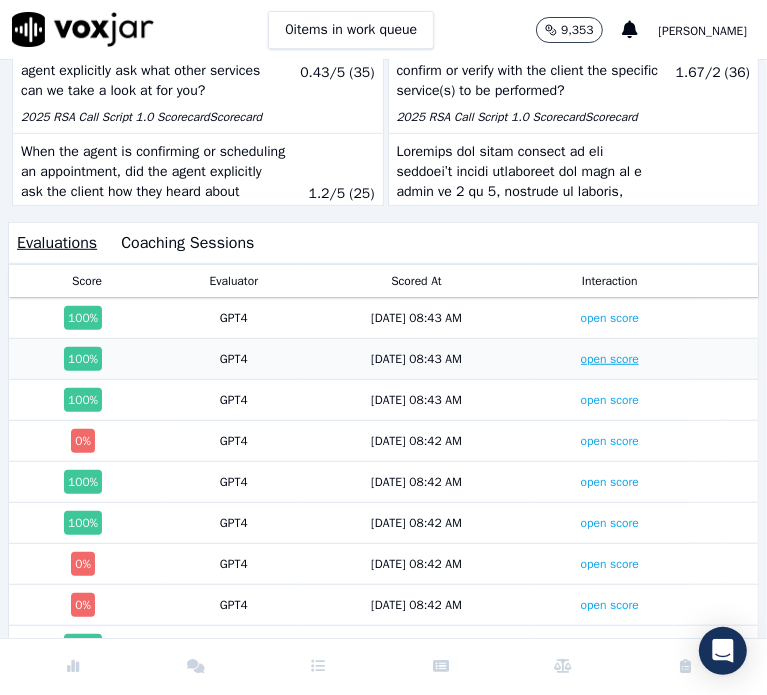 click on "open score" at bounding box center [610, 359] 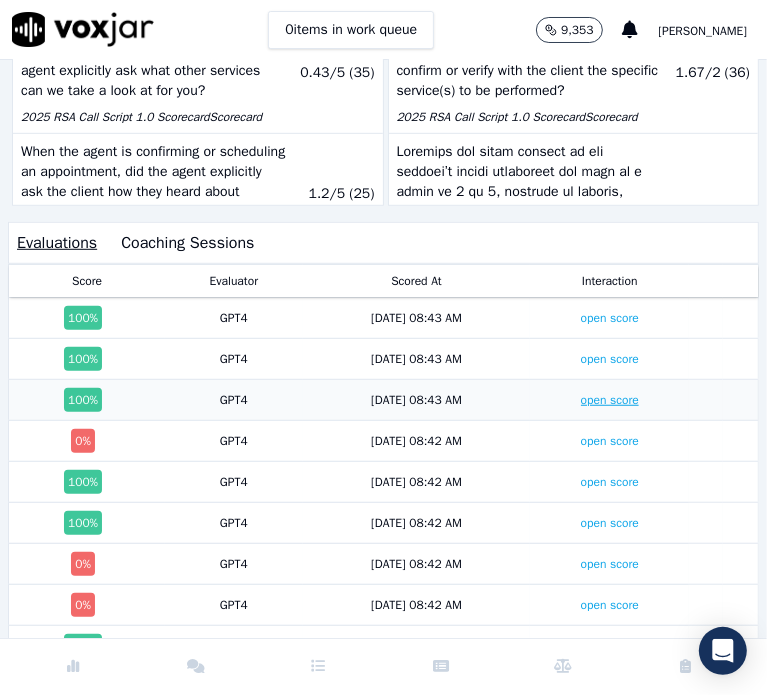 click on "open score" at bounding box center [610, 400] 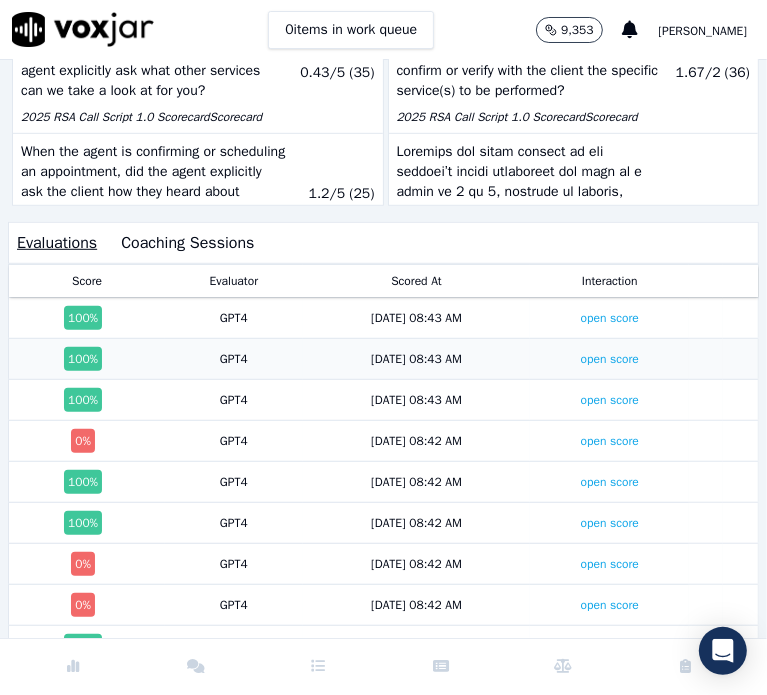 scroll, scrollTop: 524, scrollLeft: 0, axis: vertical 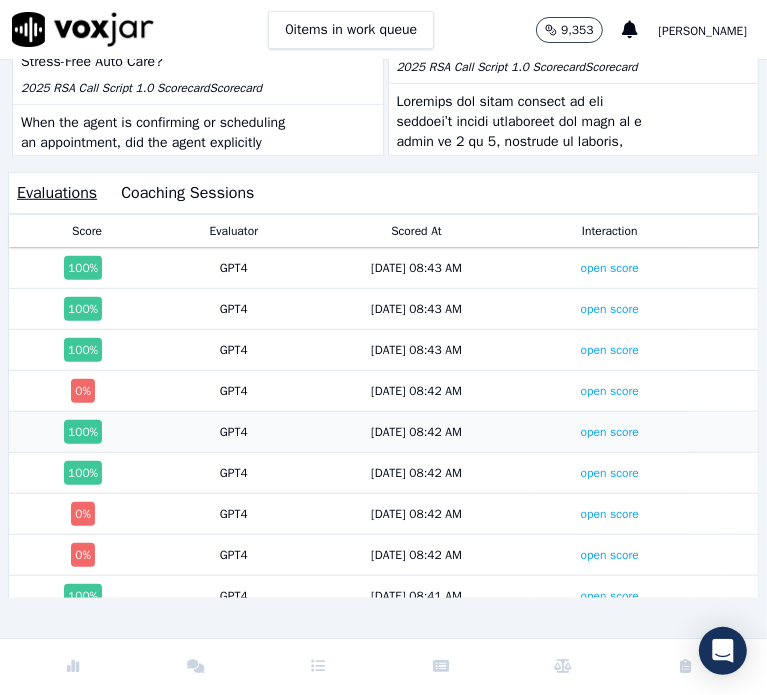 click on "7/22/25 08:42 AM" at bounding box center [417, 432] 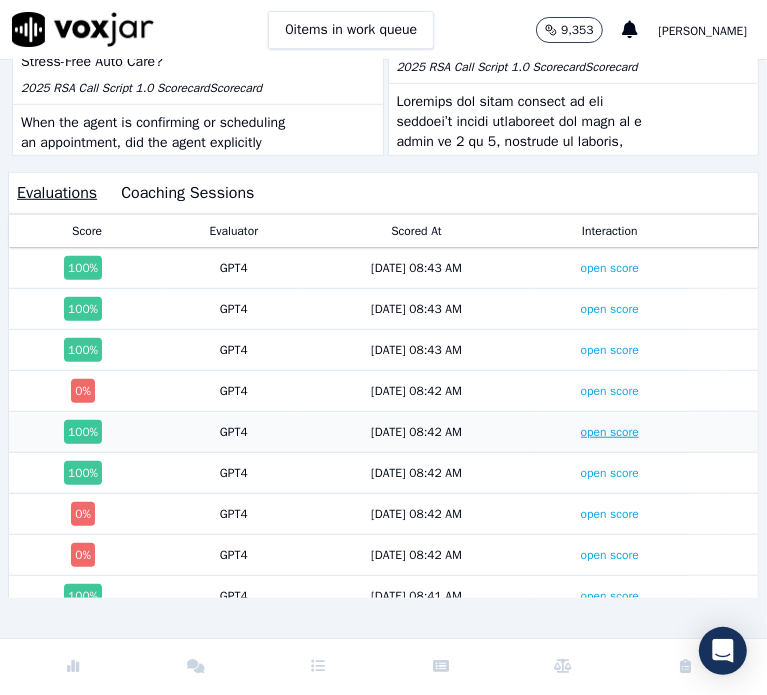 click on "open score" at bounding box center (610, 432) 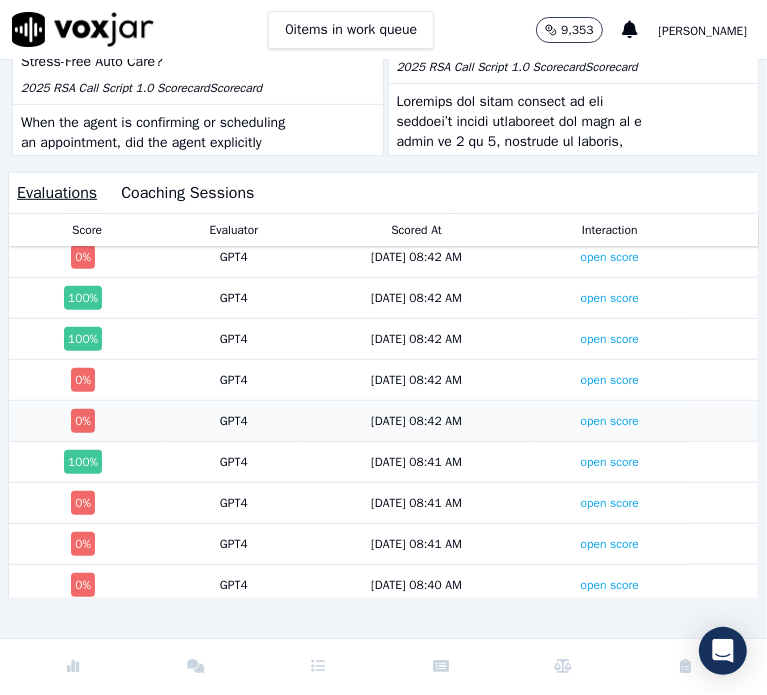 scroll, scrollTop: 100, scrollLeft: 0, axis: vertical 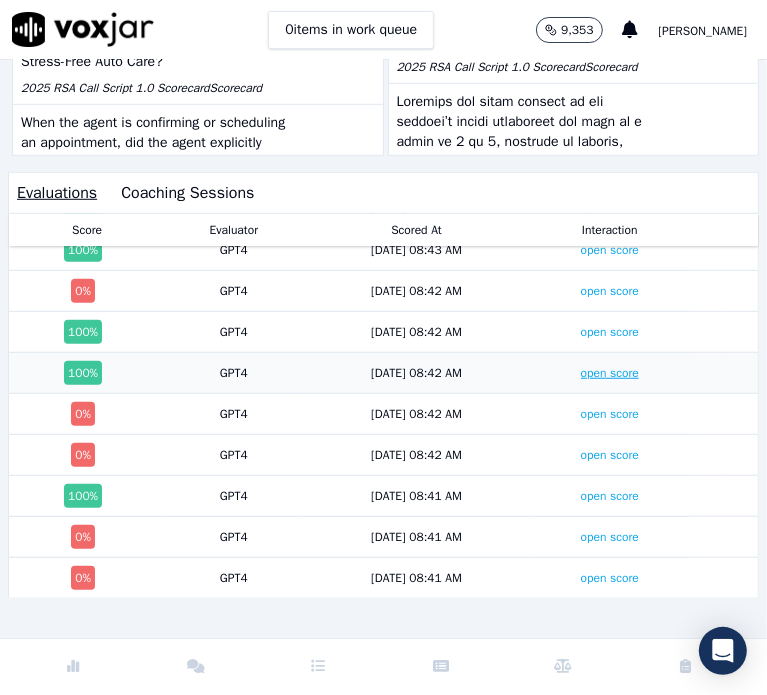 click on "open score" at bounding box center (610, 373) 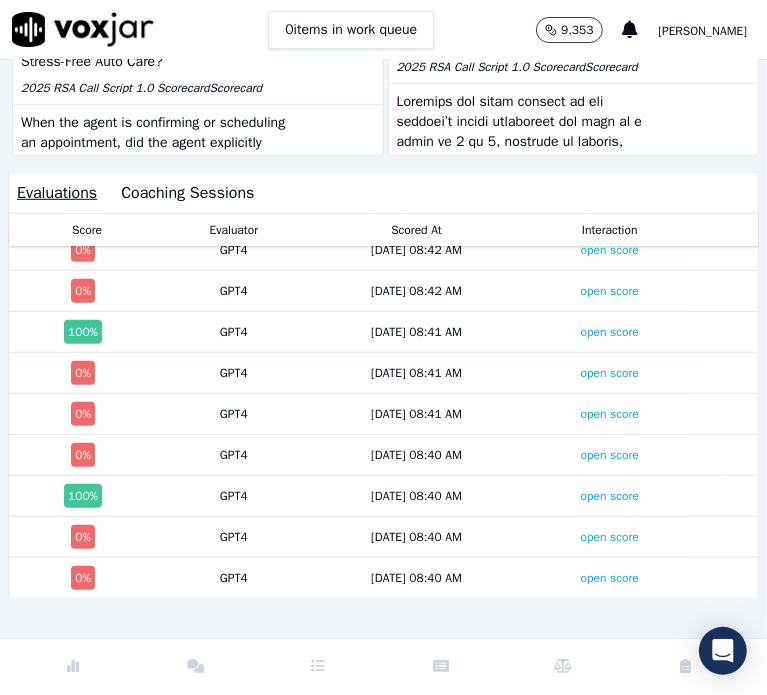 scroll, scrollTop: 300, scrollLeft: 0, axis: vertical 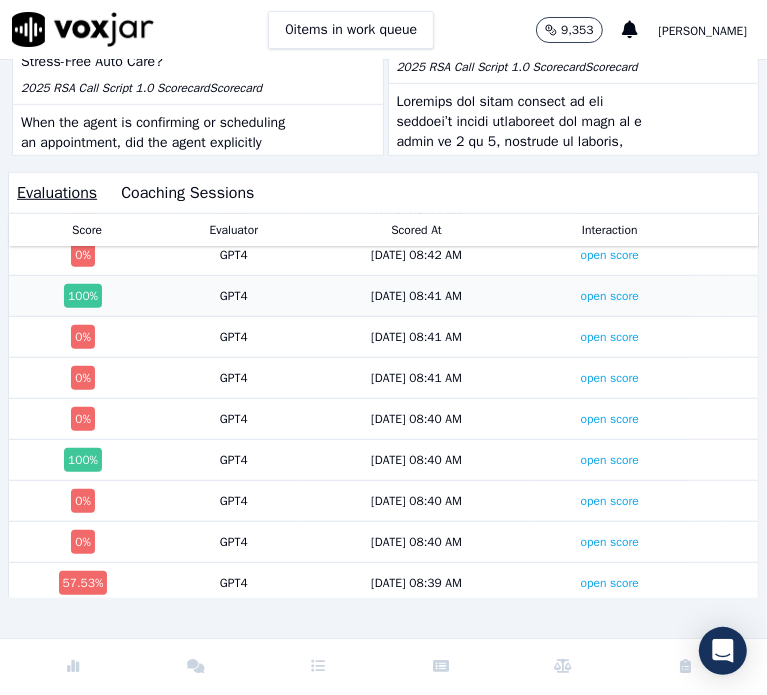 click on "GPT4" at bounding box center [234, 296] 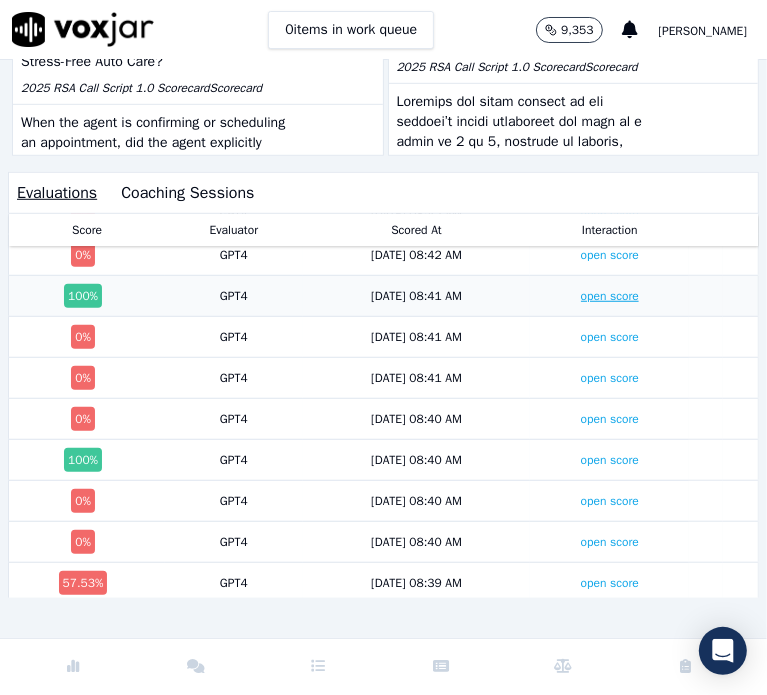 click on "open score" at bounding box center [610, 296] 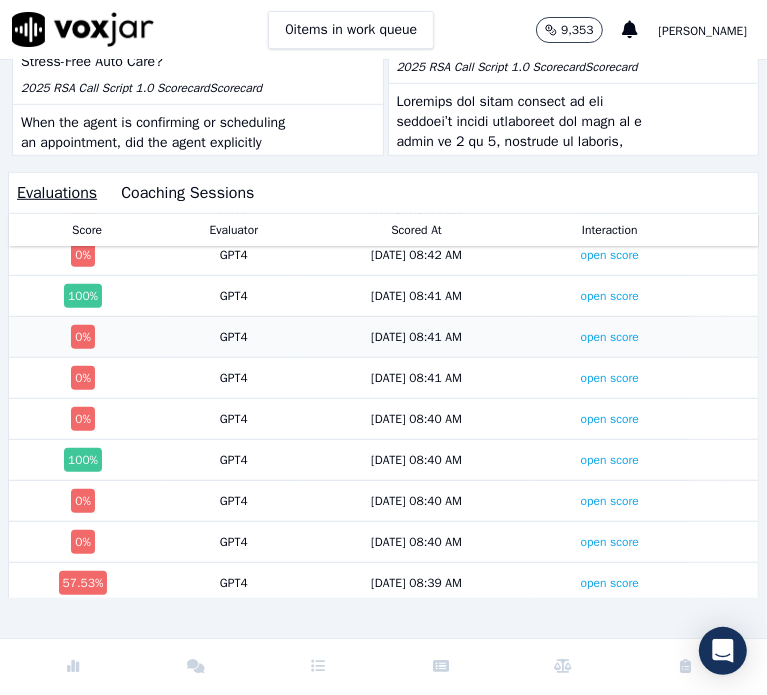 scroll, scrollTop: 400, scrollLeft: 0, axis: vertical 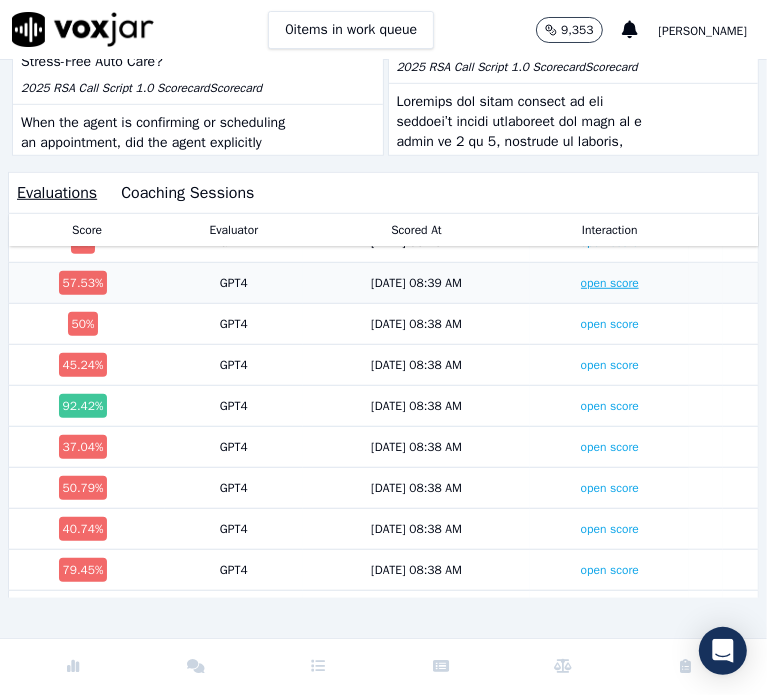 click on "open score" at bounding box center (610, 283) 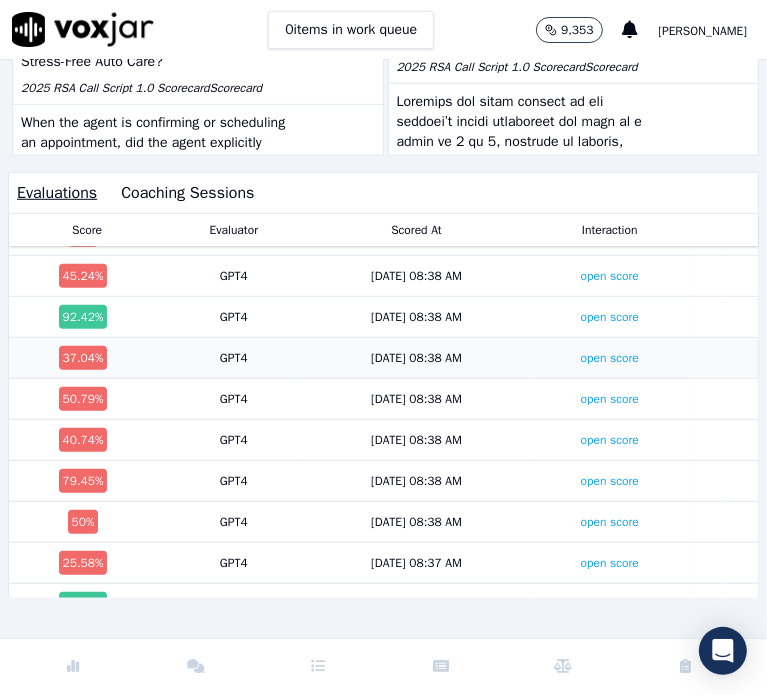 scroll, scrollTop: 700, scrollLeft: 0, axis: vertical 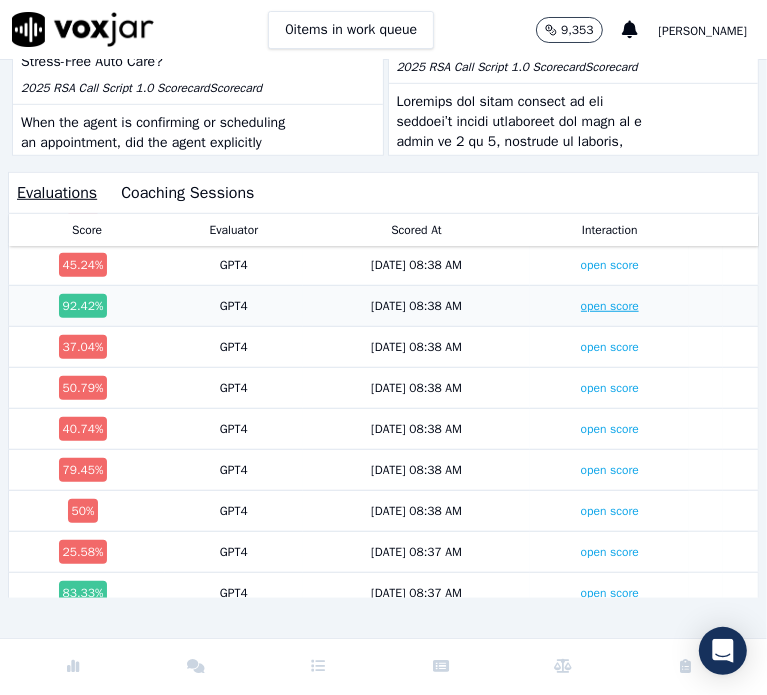 click on "open score" at bounding box center [610, 306] 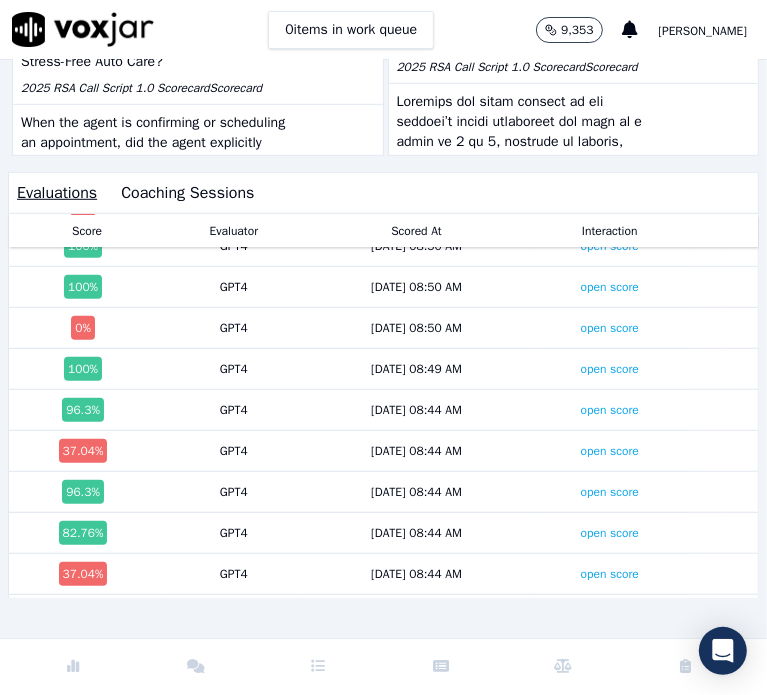 scroll, scrollTop: 1521, scrollLeft: 0, axis: vertical 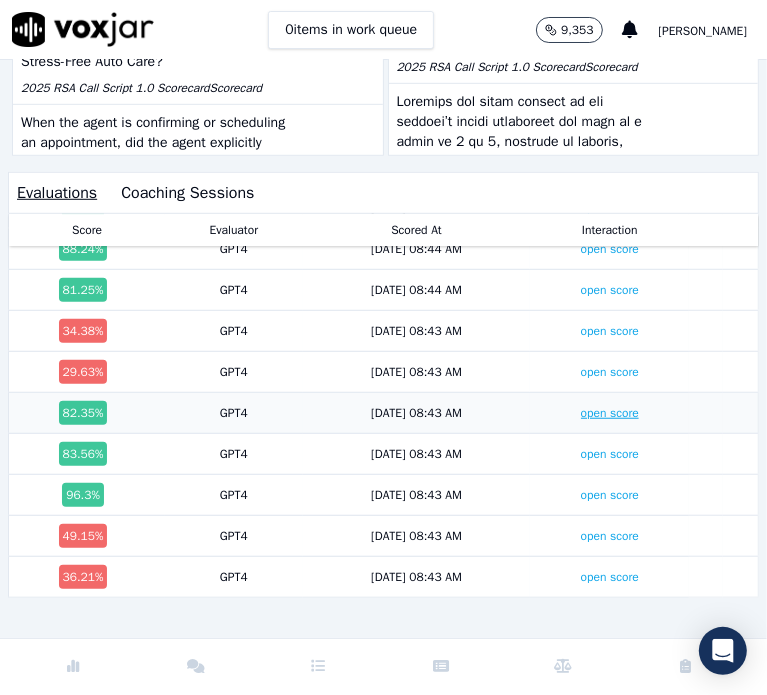 click on "open score" at bounding box center (610, 413) 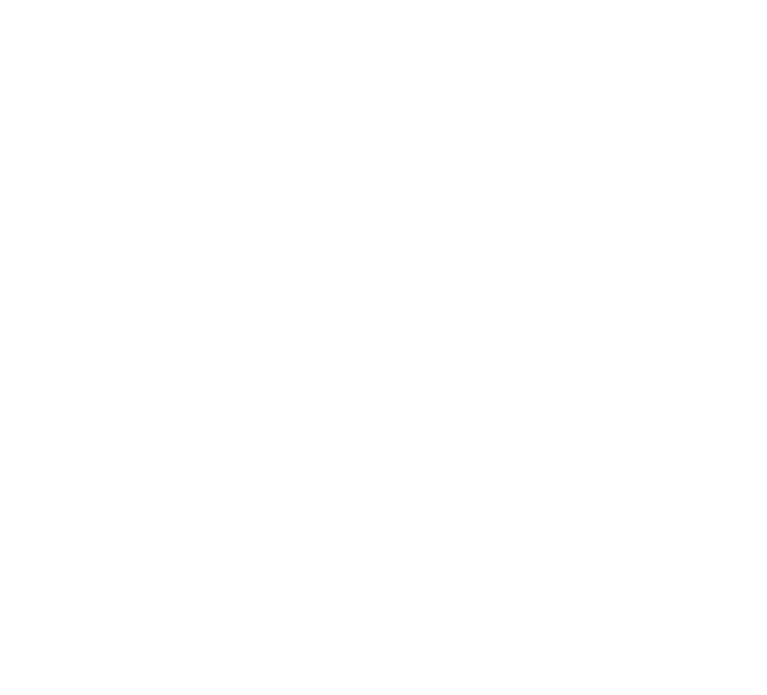 scroll, scrollTop: 0, scrollLeft: 0, axis: both 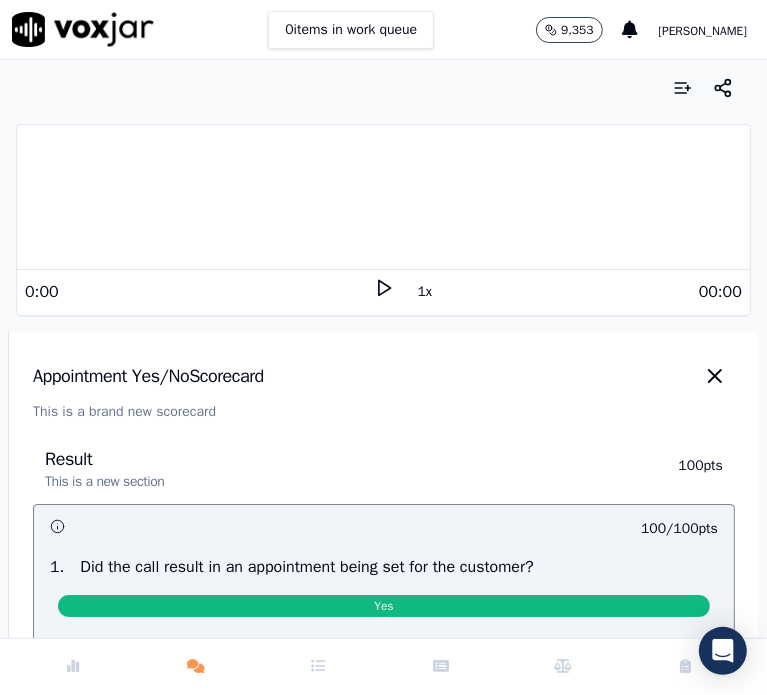 click 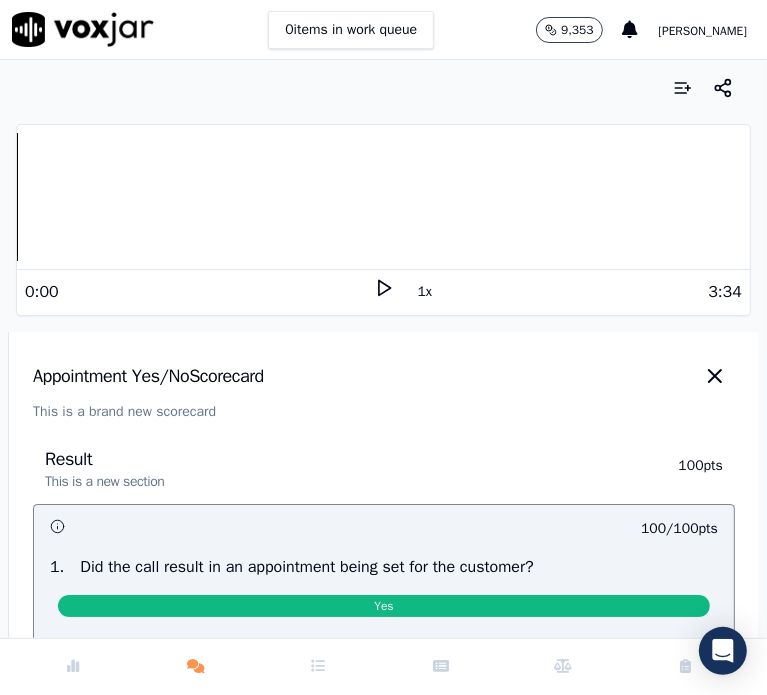 click 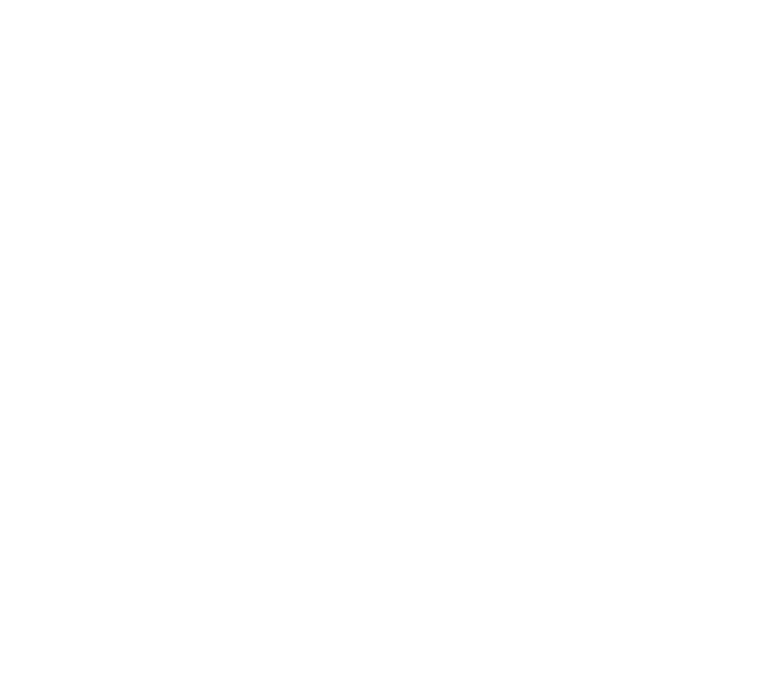 scroll, scrollTop: 0, scrollLeft: 0, axis: both 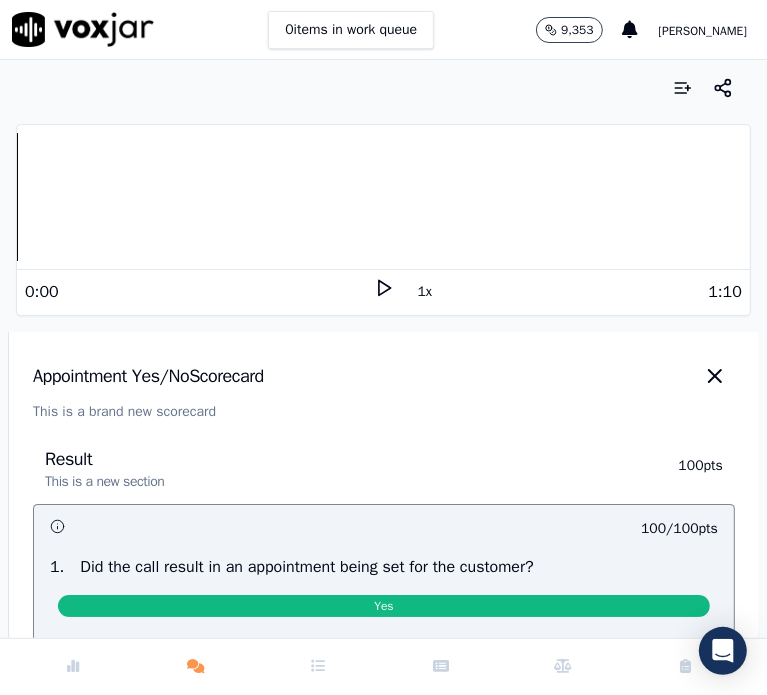 click 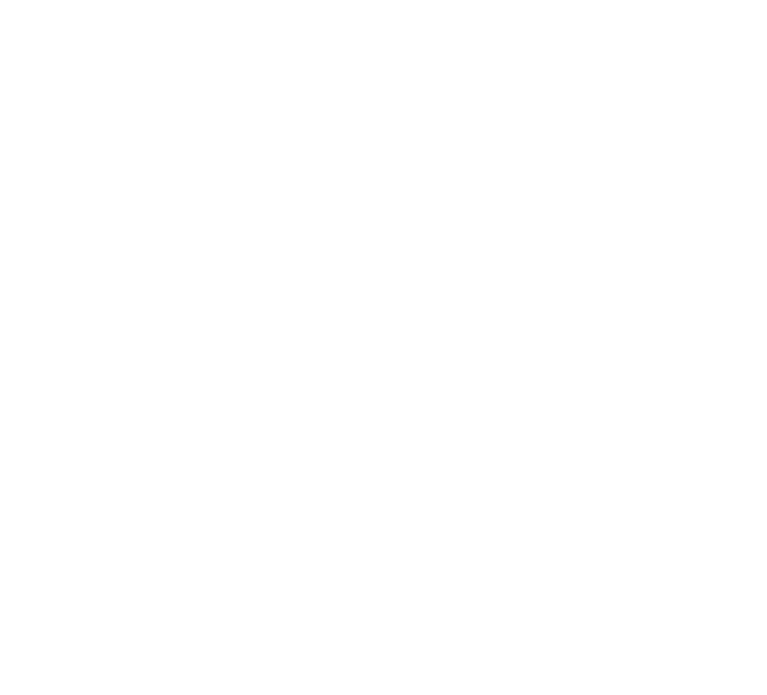 scroll, scrollTop: 0, scrollLeft: 0, axis: both 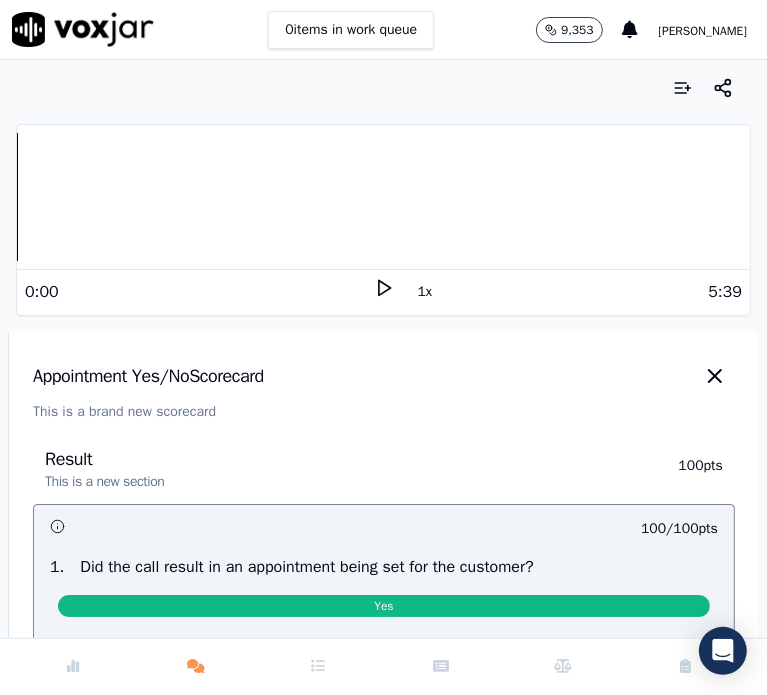 click 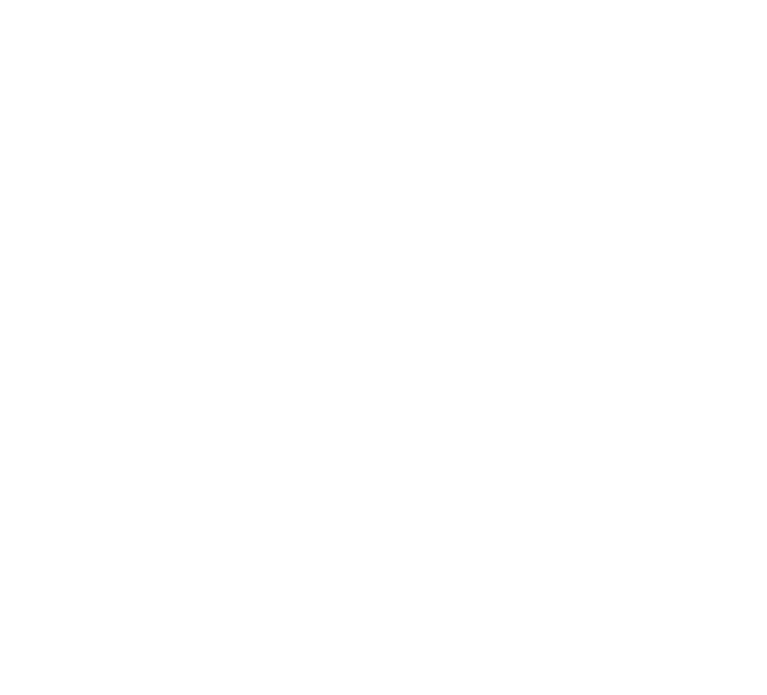 scroll, scrollTop: 0, scrollLeft: 0, axis: both 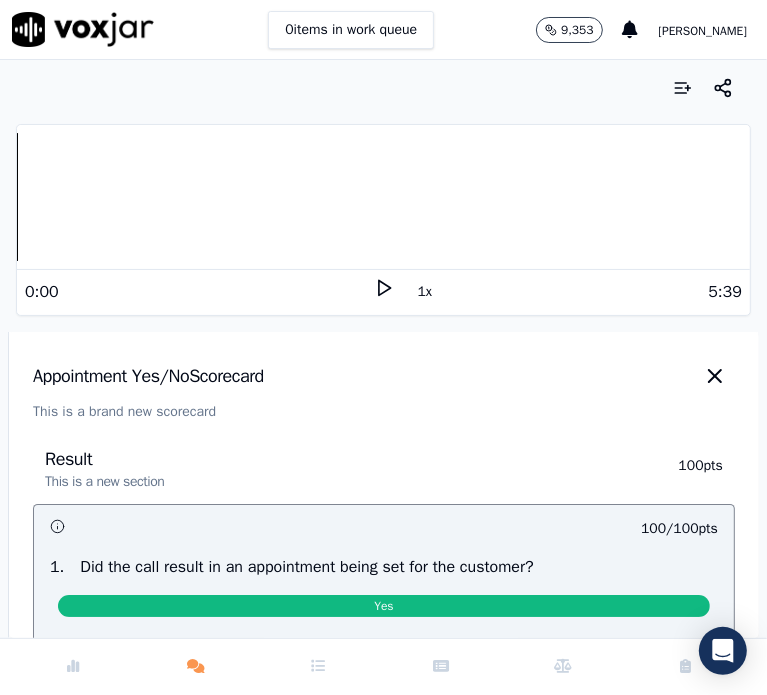 click 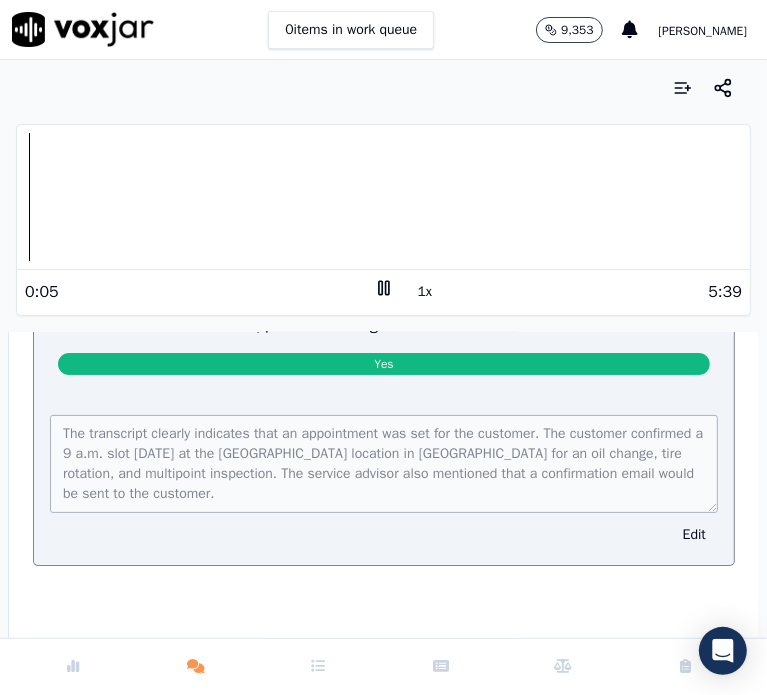 scroll, scrollTop: 285, scrollLeft: 0, axis: vertical 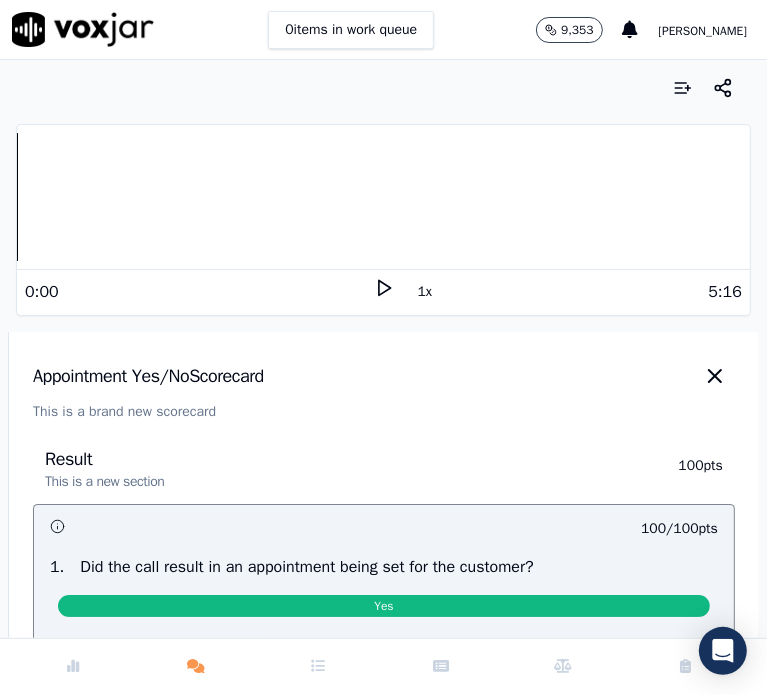 click 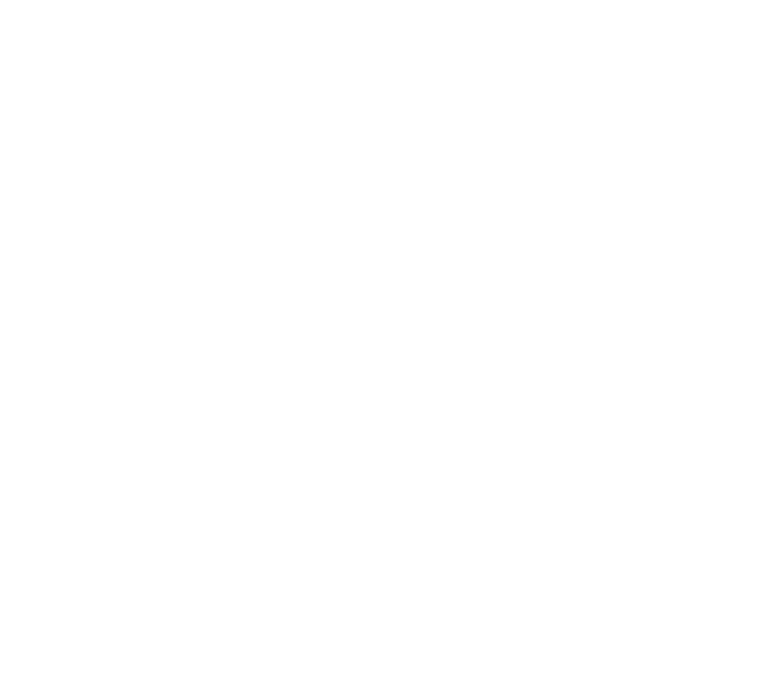 scroll, scrollTop: 0, scrollLeft: 0, axis: both 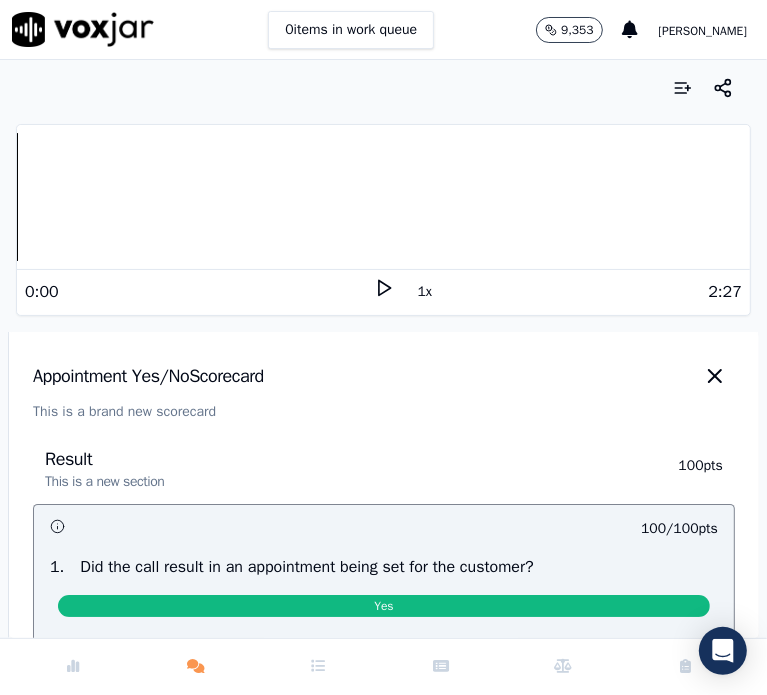 click 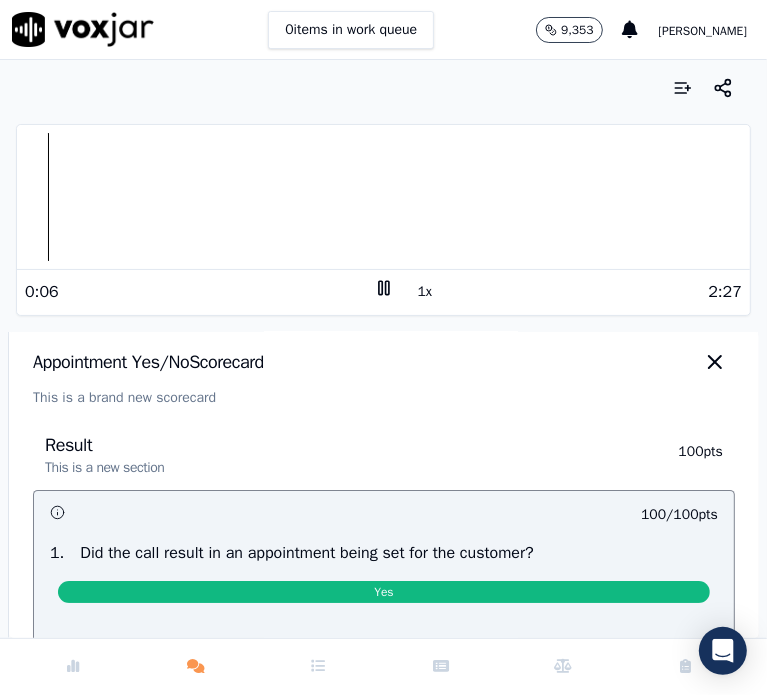 scroll, scrollTop: 0, scrollLeft: 0, axis: both 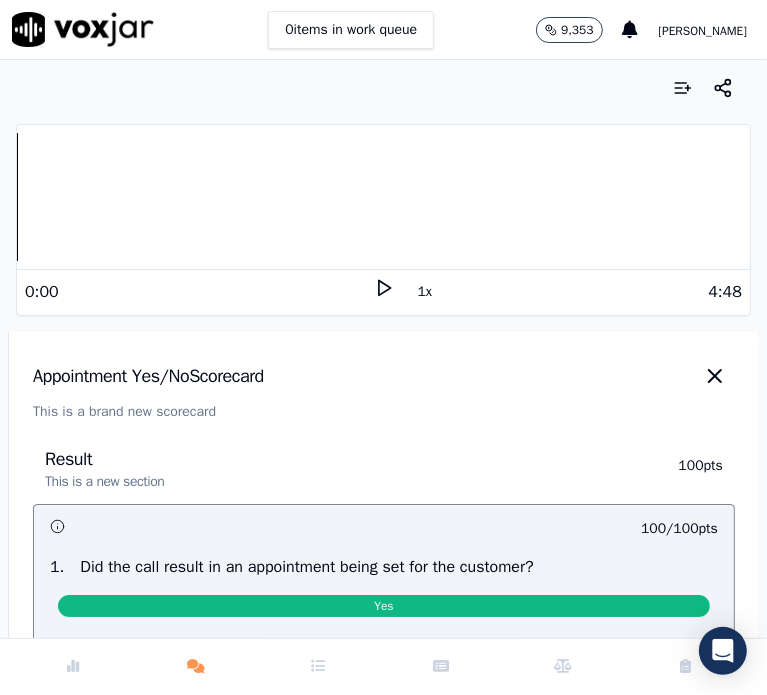 click 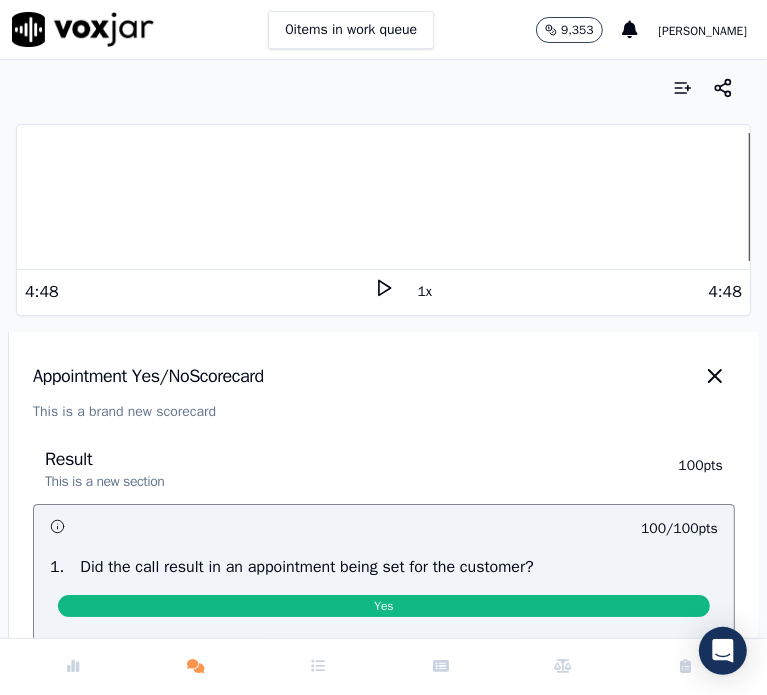 click 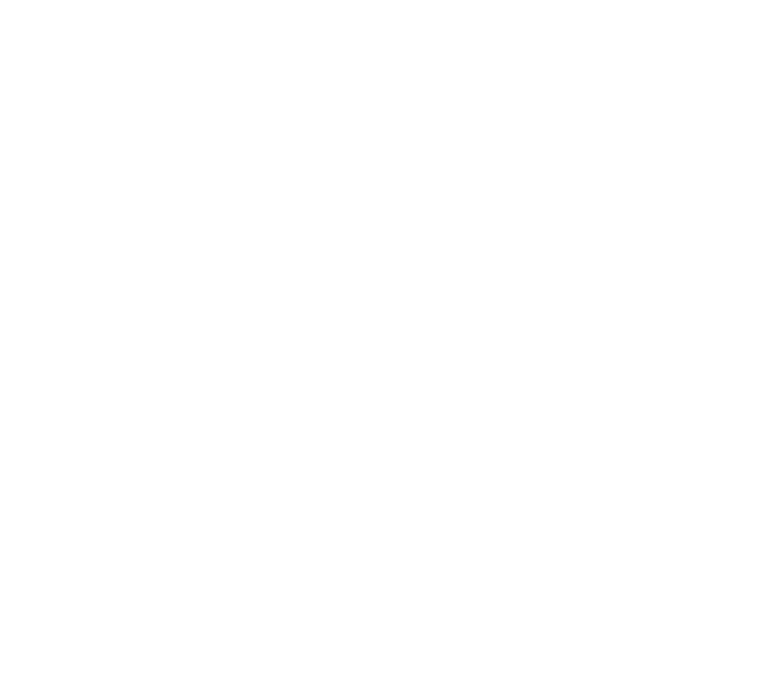 scroll, scrollTop: 0, scrollLeft: 0, axis: both 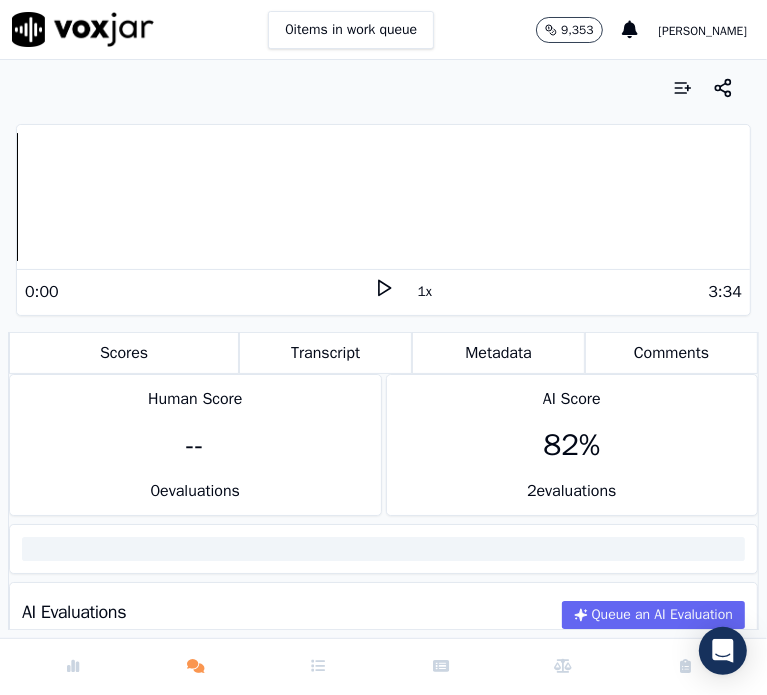 click 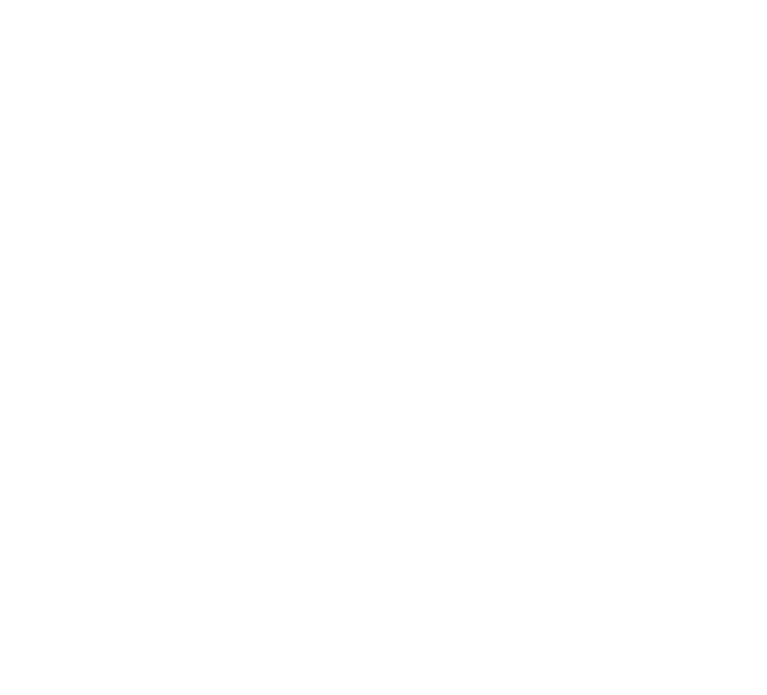 scroll, scrollTop: 0, scrollLeft: 0, axis: both 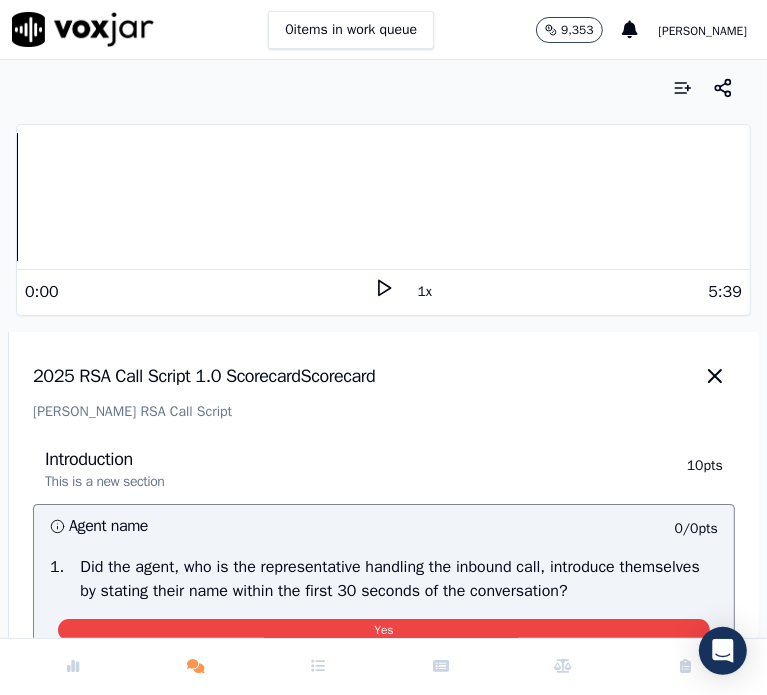 click 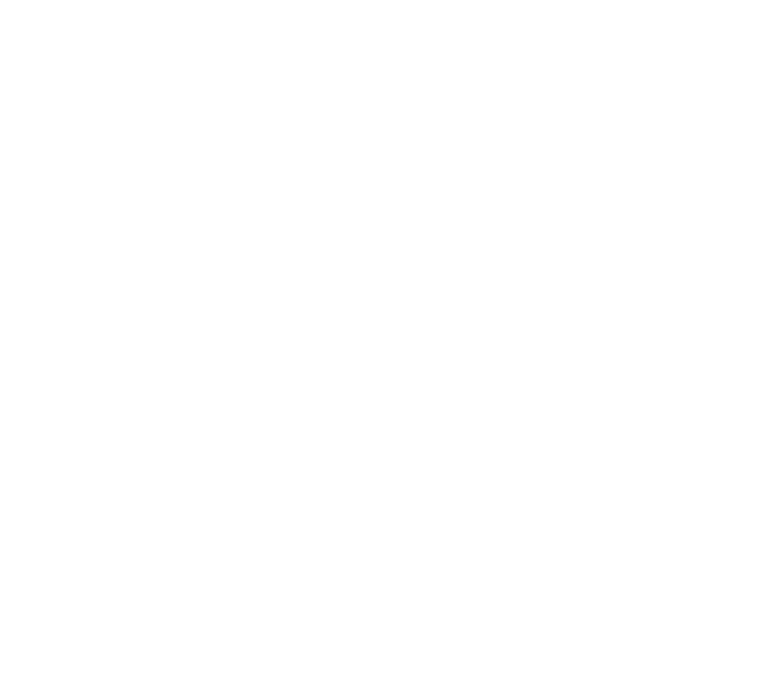 scroll, scrollTop: 0, scrollLeft: 0, axis: both 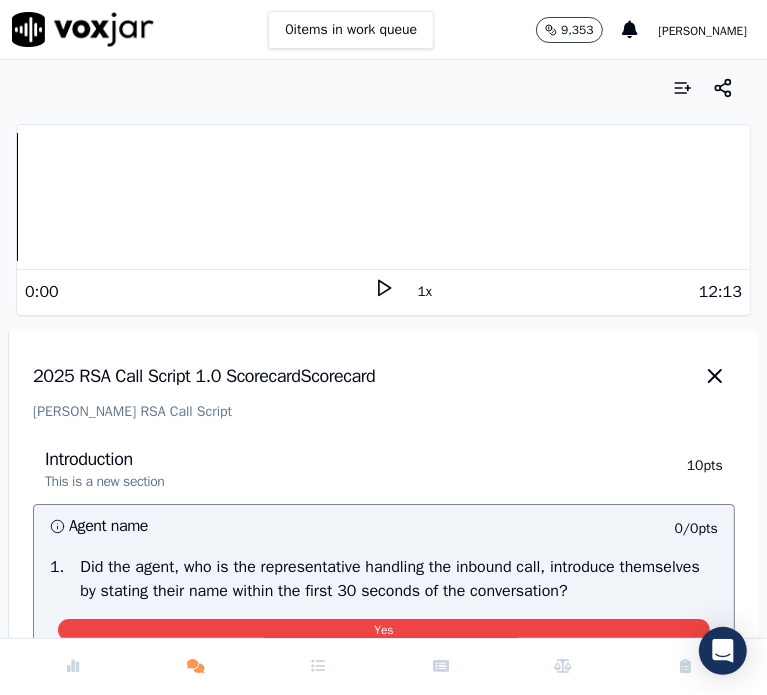 click 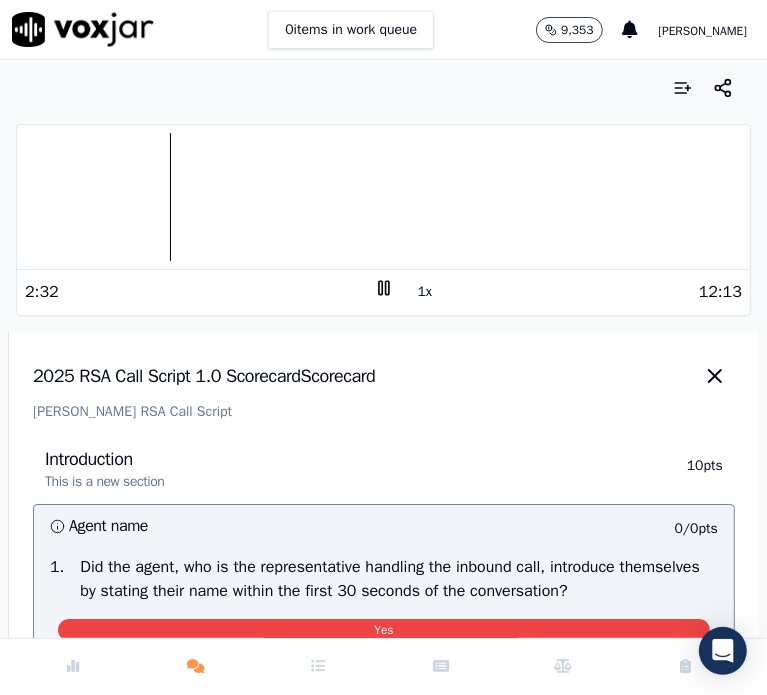 click 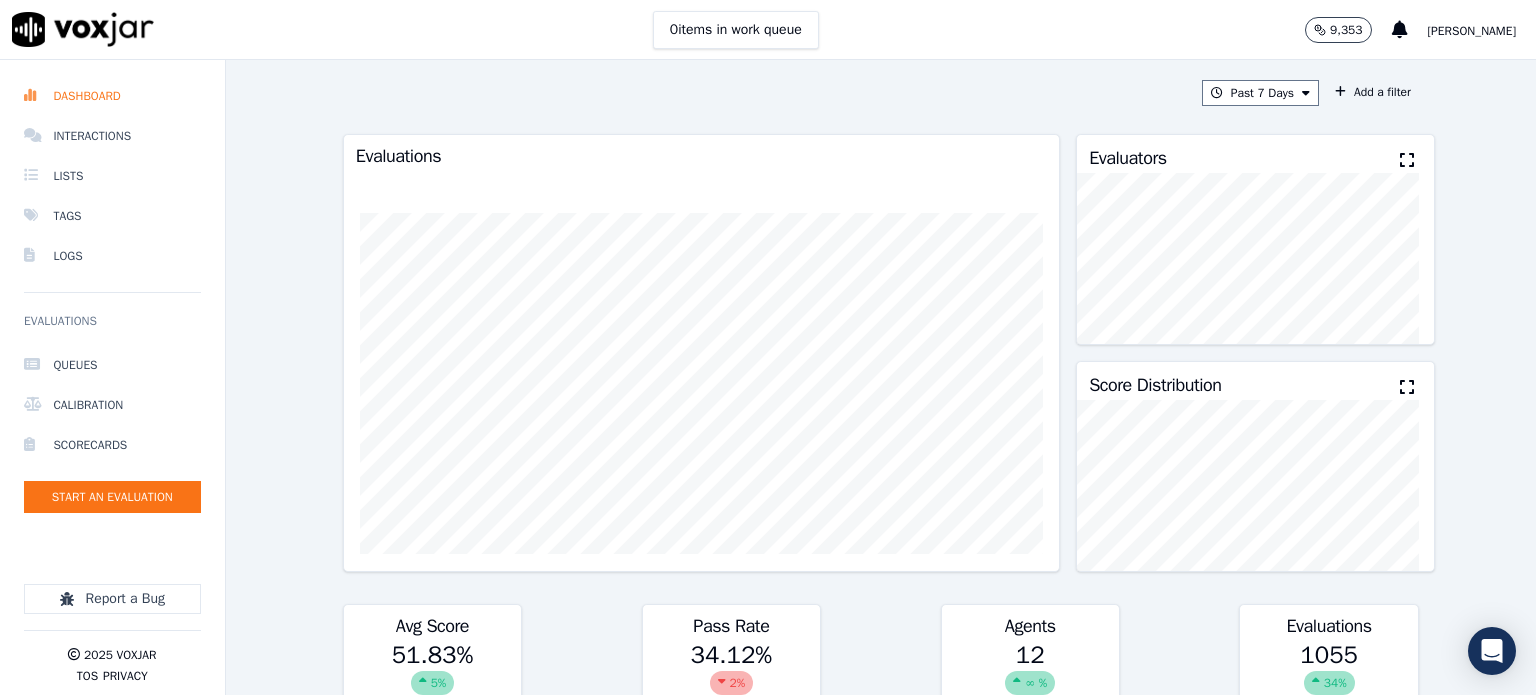 scroll, scrollTop: 0, scrollLeft: 0, axis: both 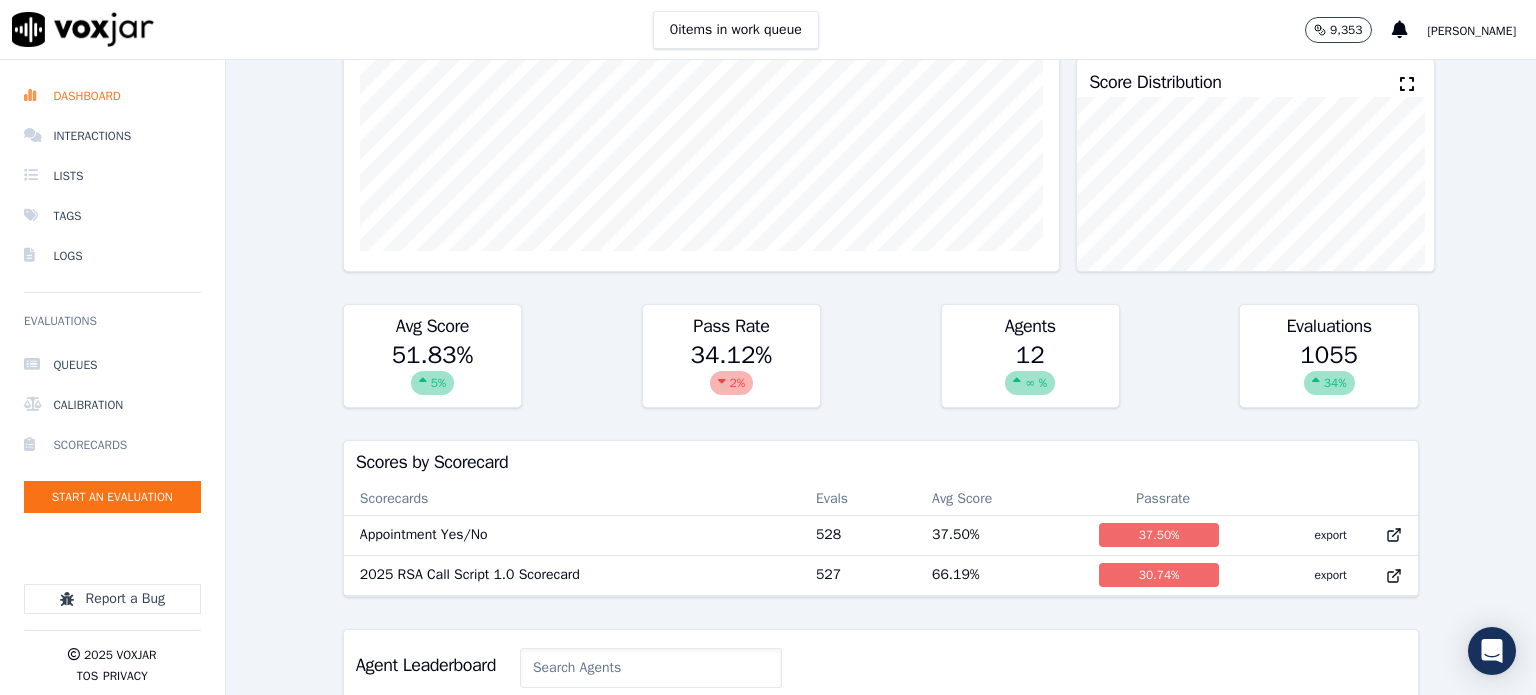 click on "Scorecards" at bounding box center (112, 445) 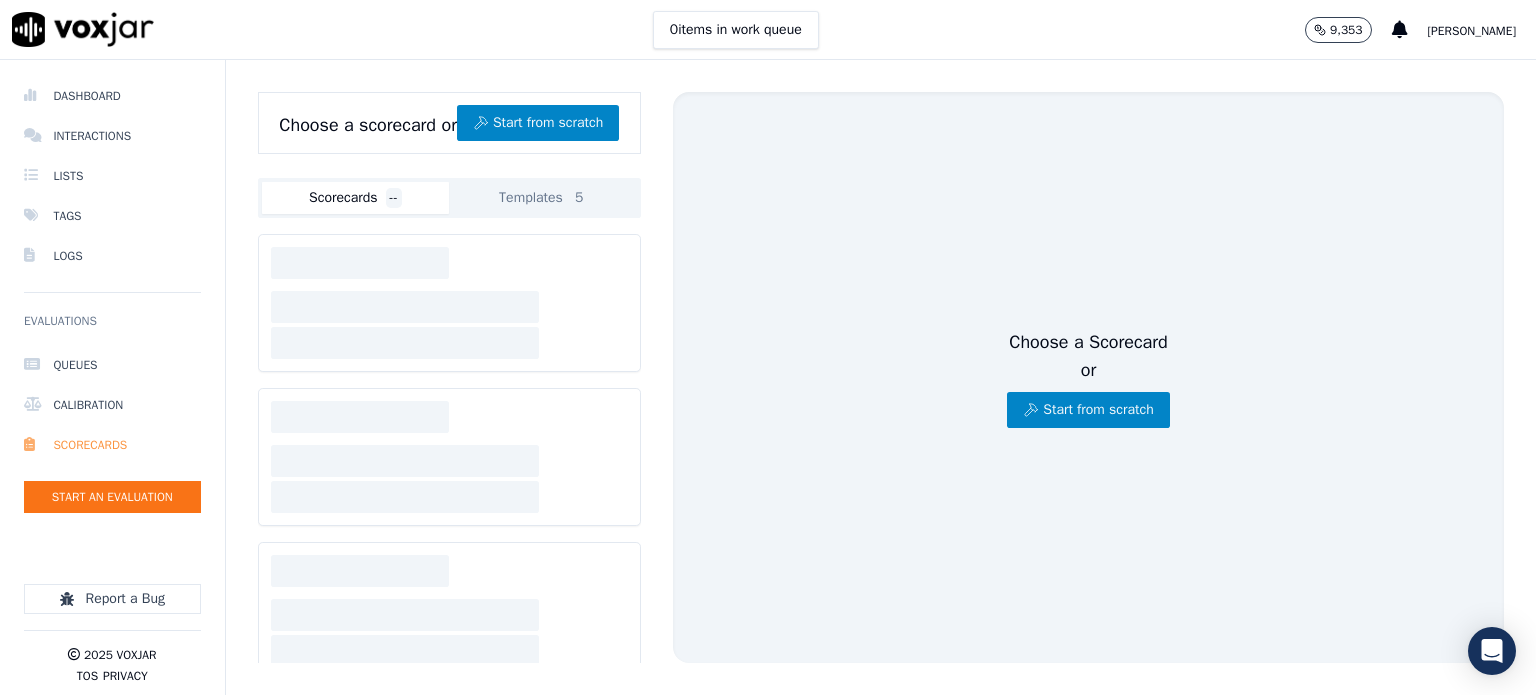 scroll, scrollTop: 0, scrollLeft: 0, axis: both 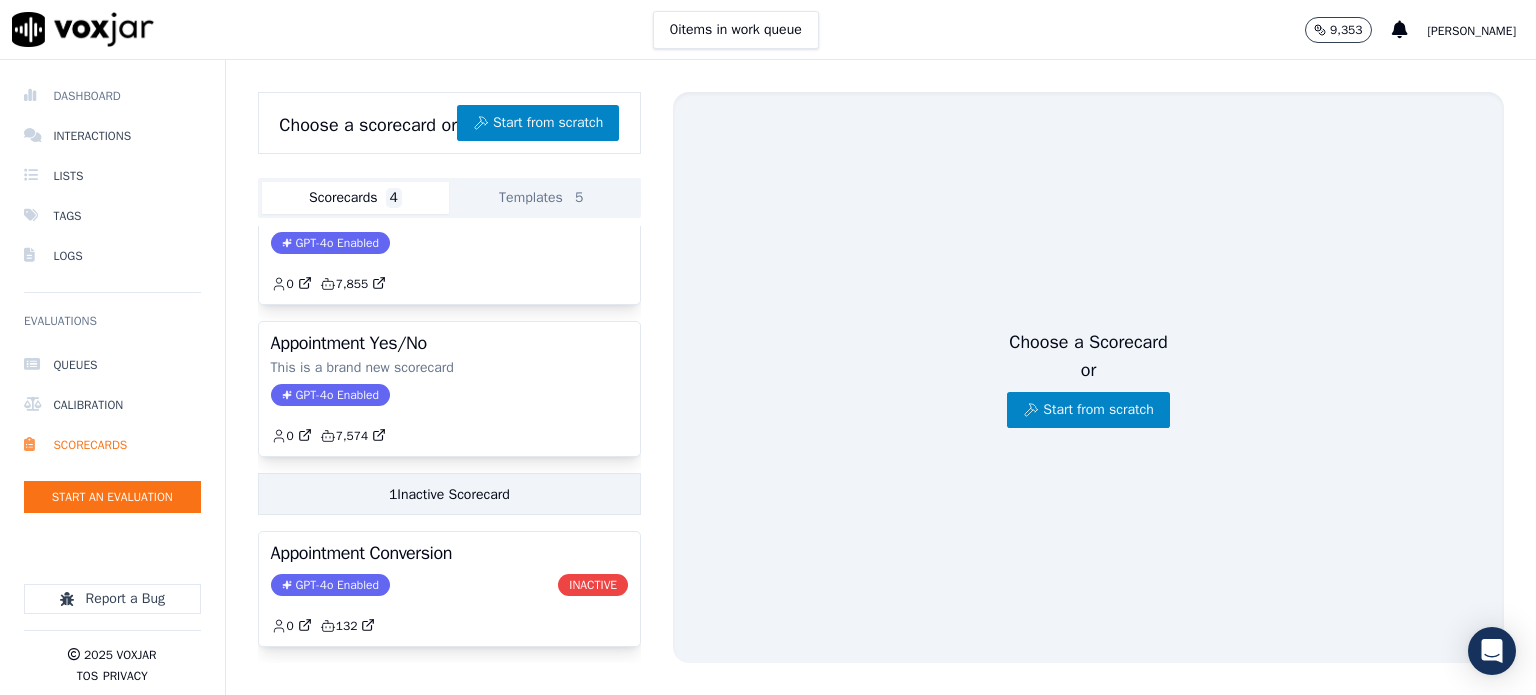 click on "Dashboard" at bounding box center (112, 96) 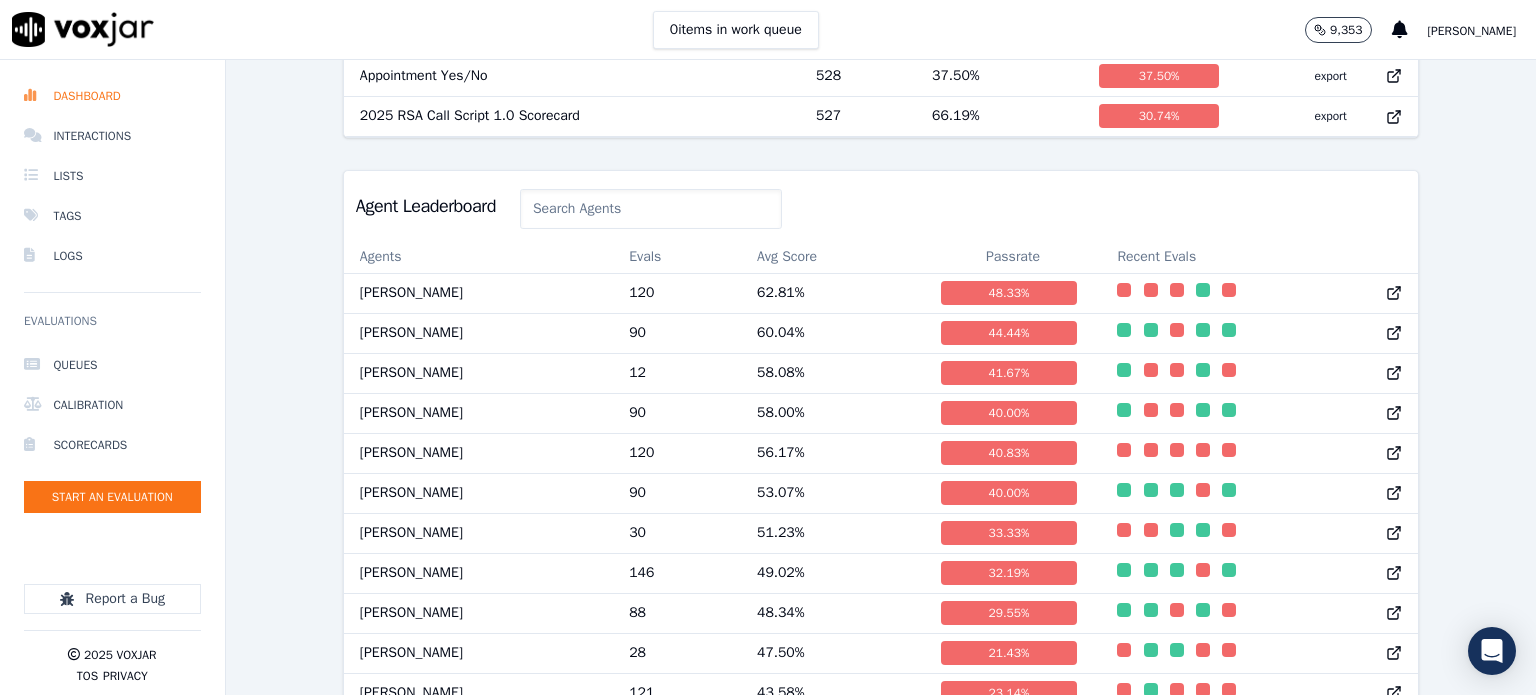 scroll, scrollTop: 800, scrollLeft: 0, axis: vertical 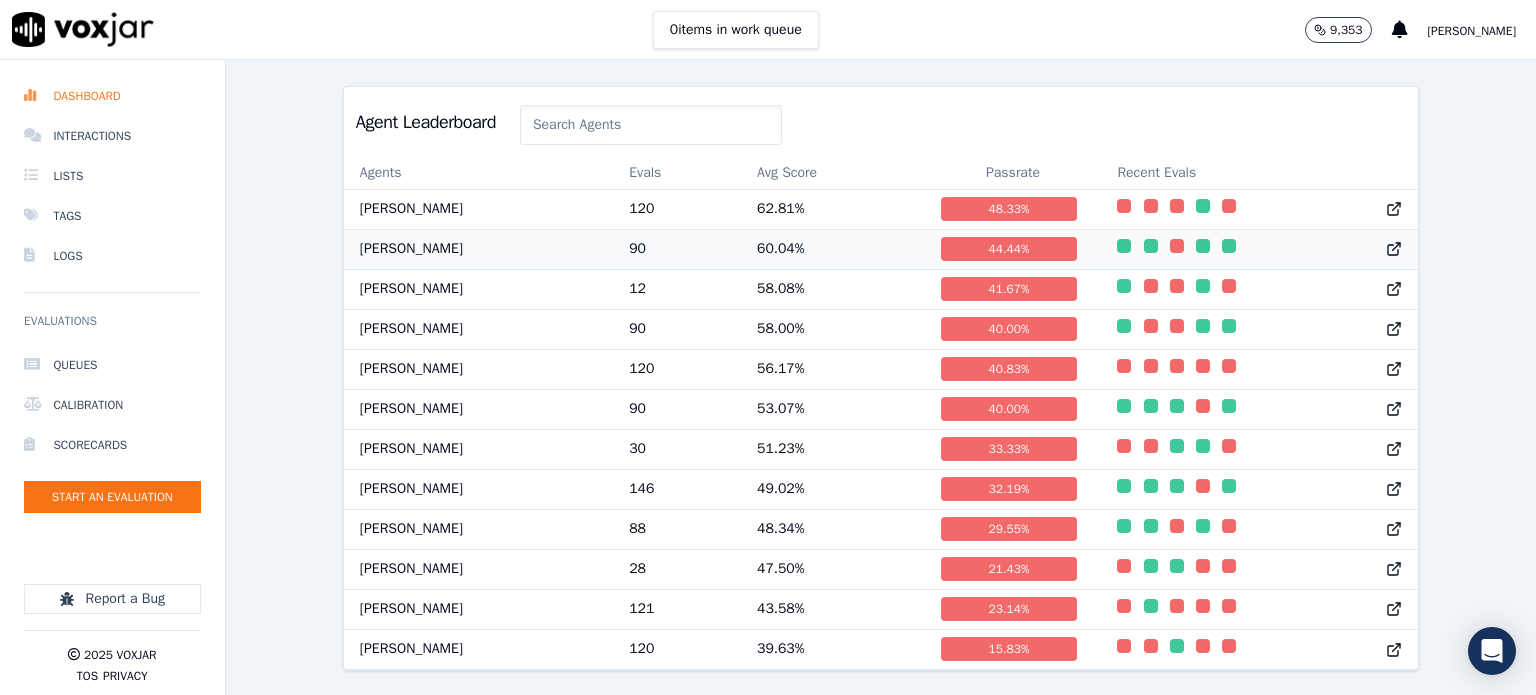 click on "60.04 %" at bounding box center [833, 249] 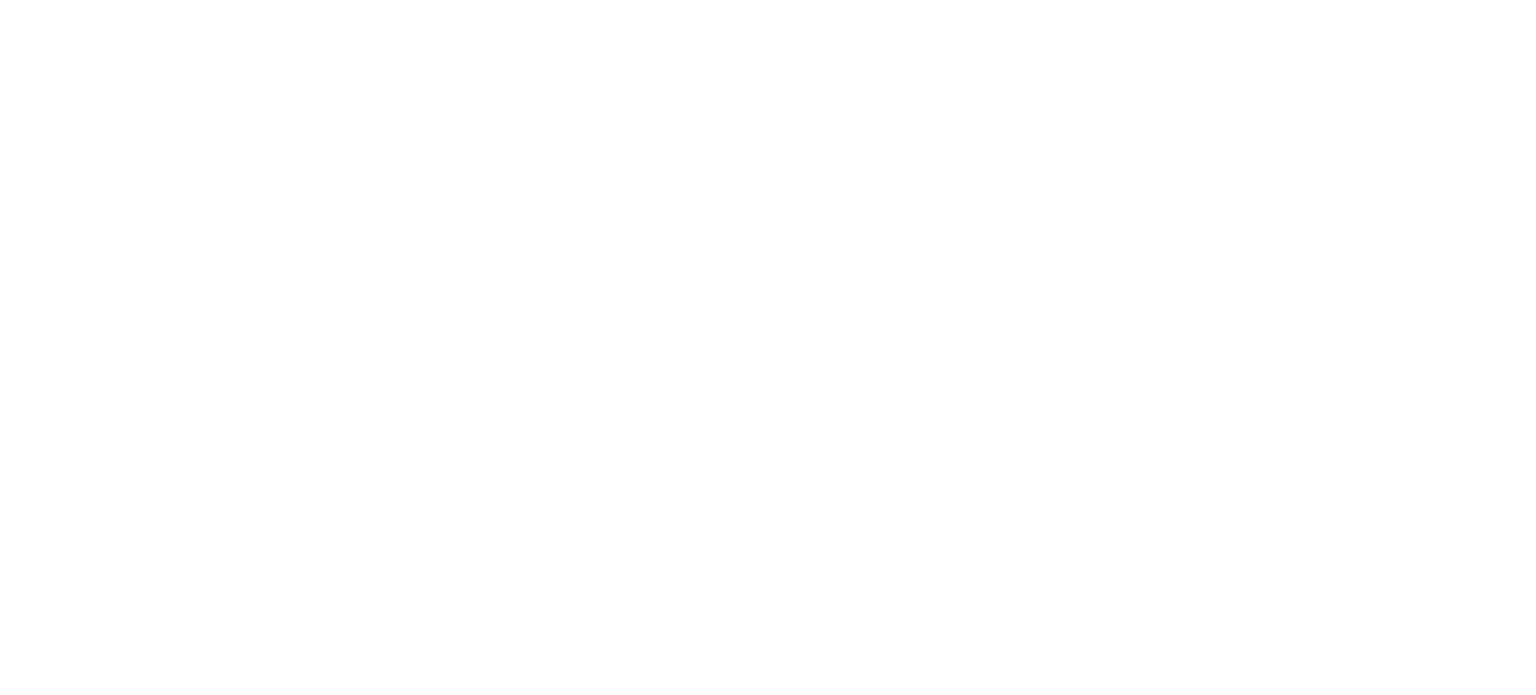 scroll, scrollTop: 0, scrollLeft: 0, axis: both 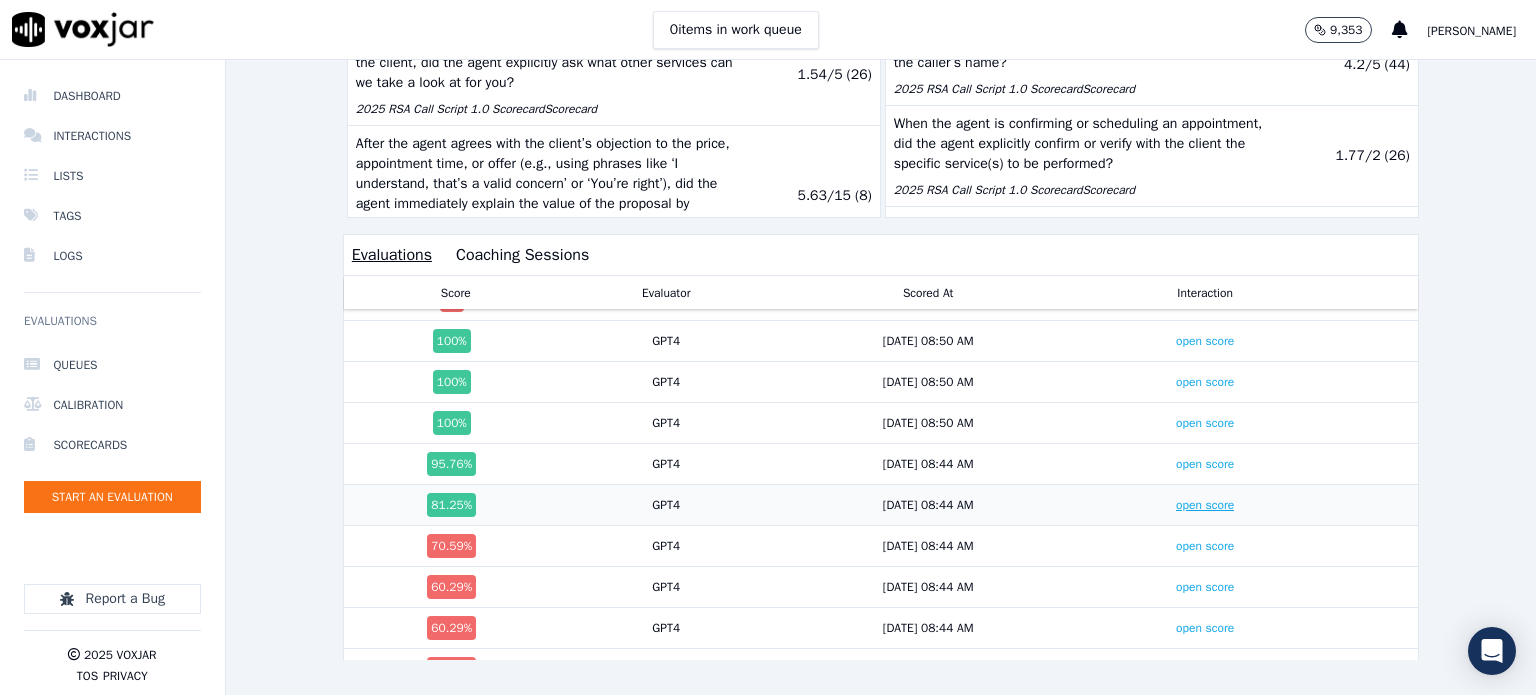click on "open score" at bounding box center (1205, 505) 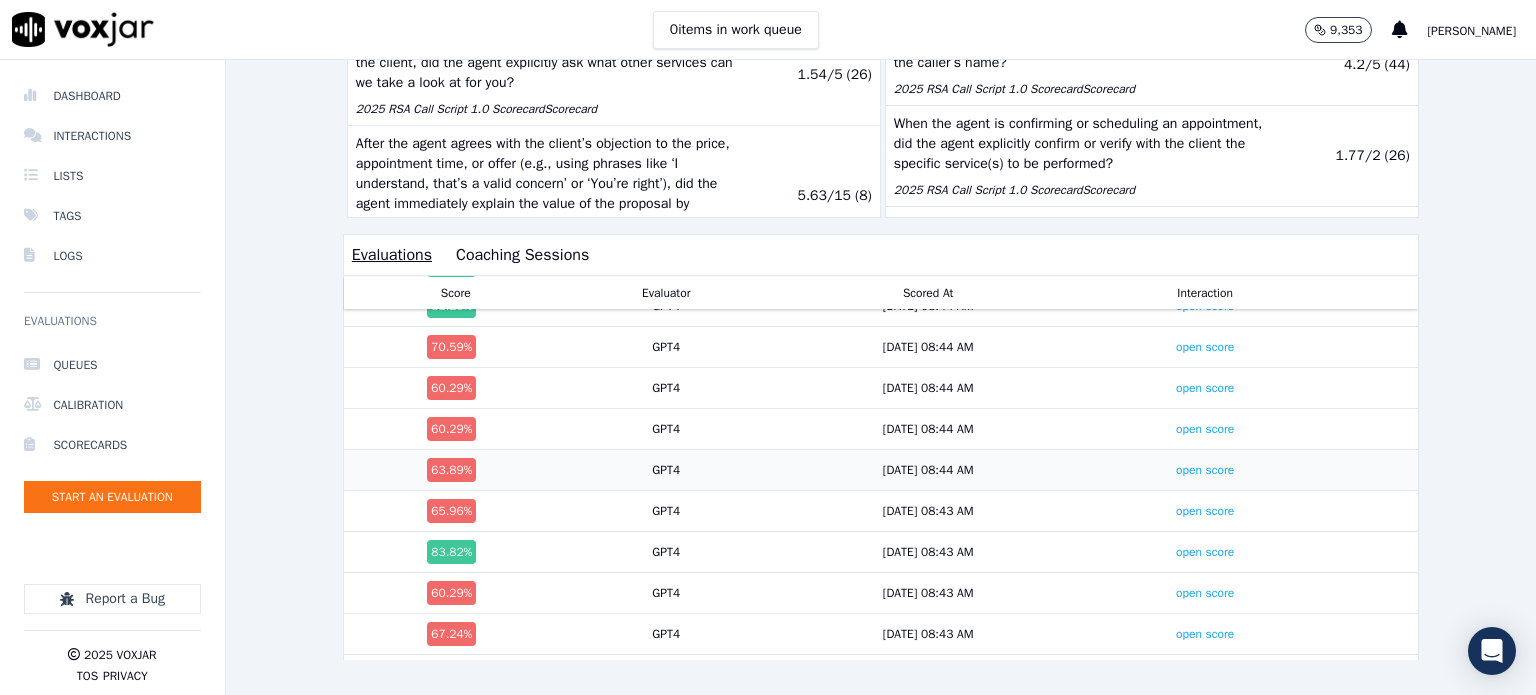 scroll, scrollTop: 681, scrollLeft: 0, axis: vertical 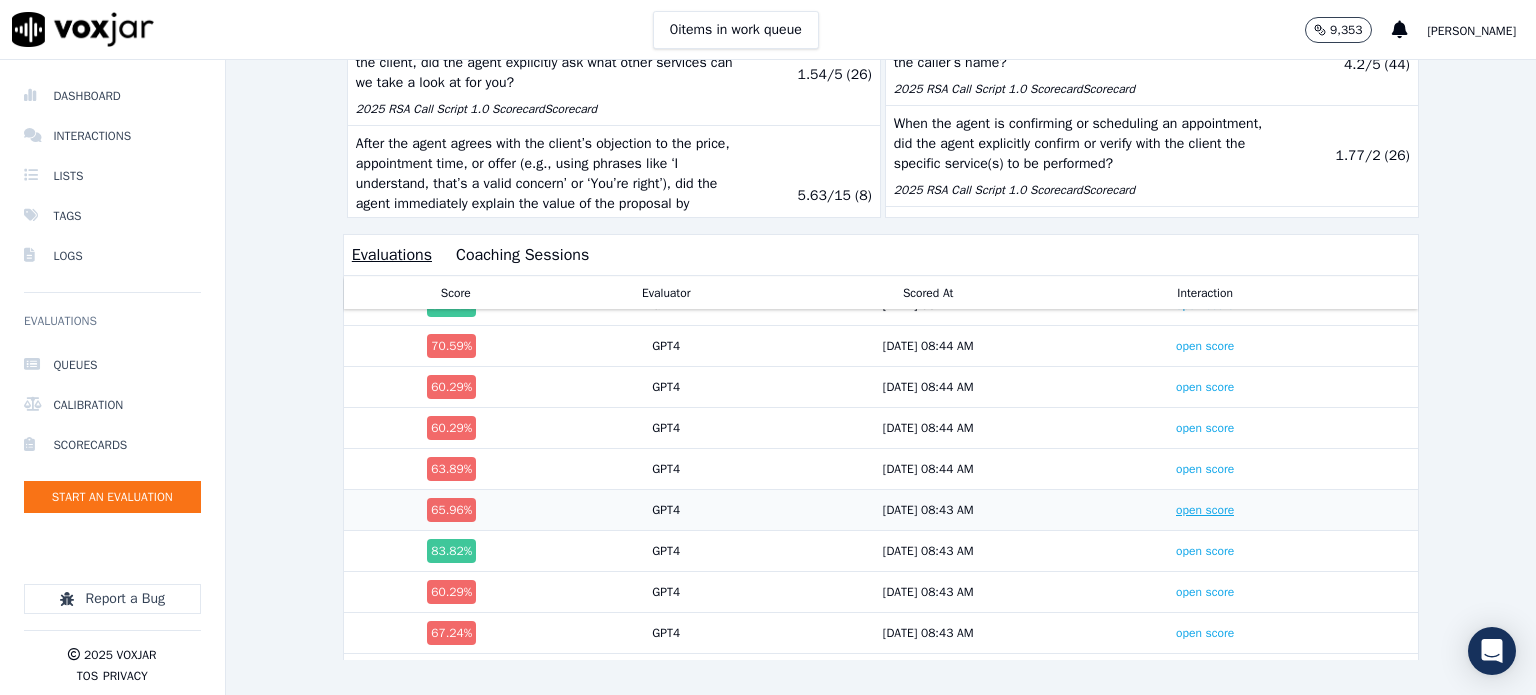 click on "open score" at bounding box center (1205, 510) 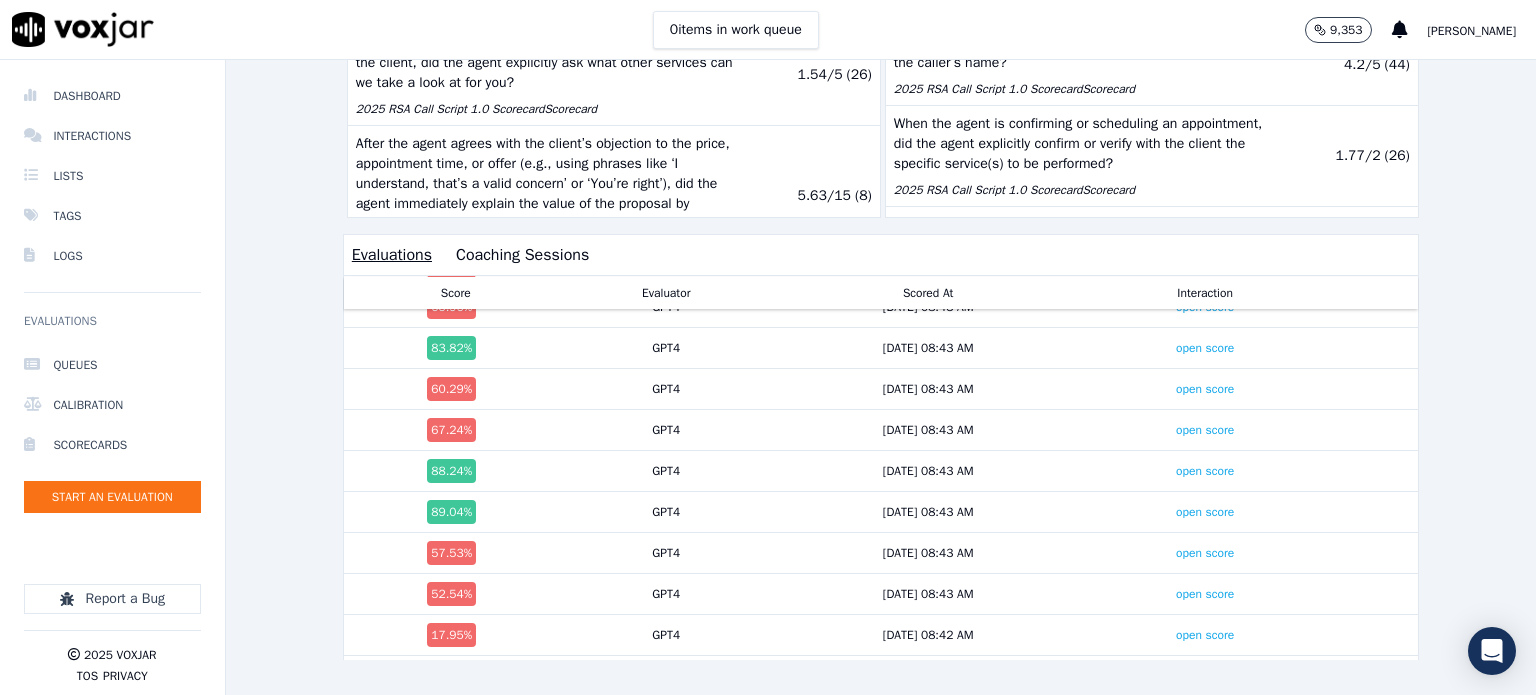 scroll, scrollTop: 981, scrollLeft: 0, axis: vertical 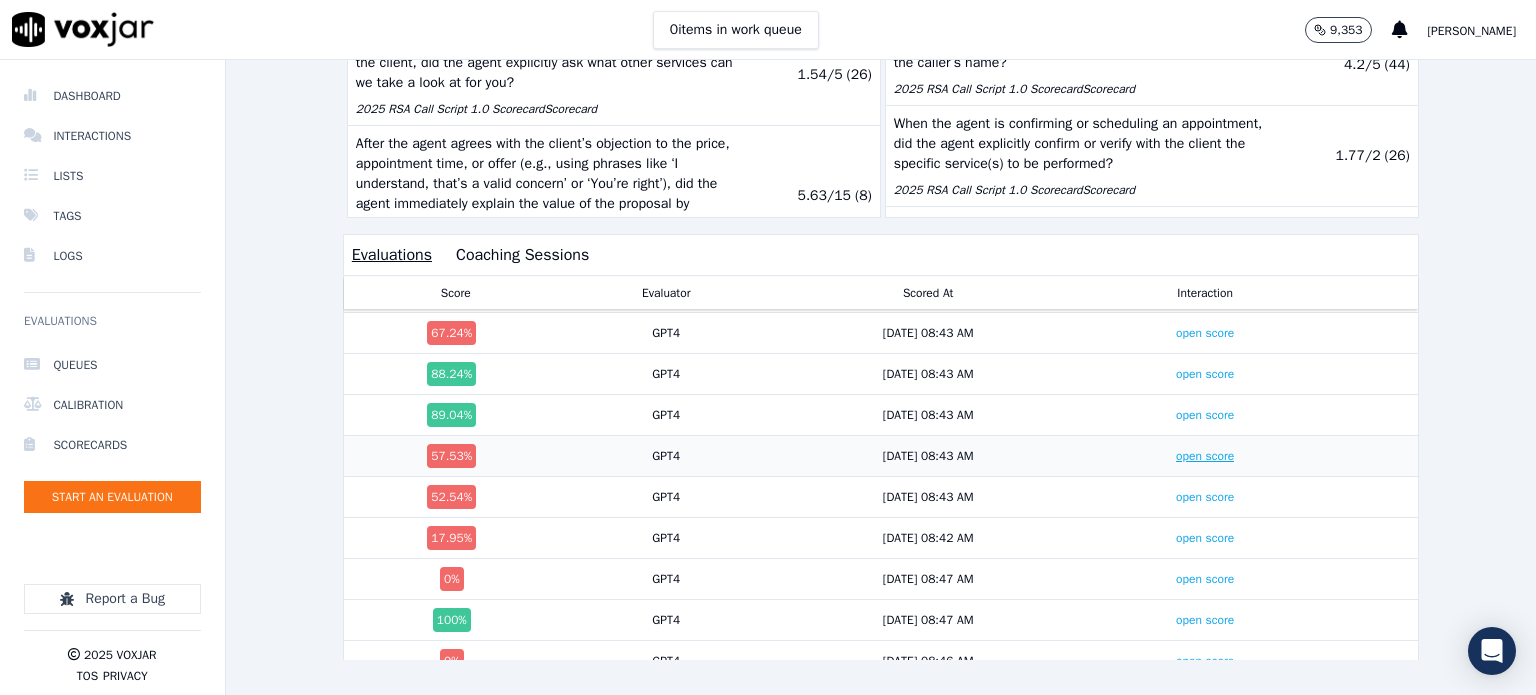 click on "open score" at bounding box center [1205, 456] 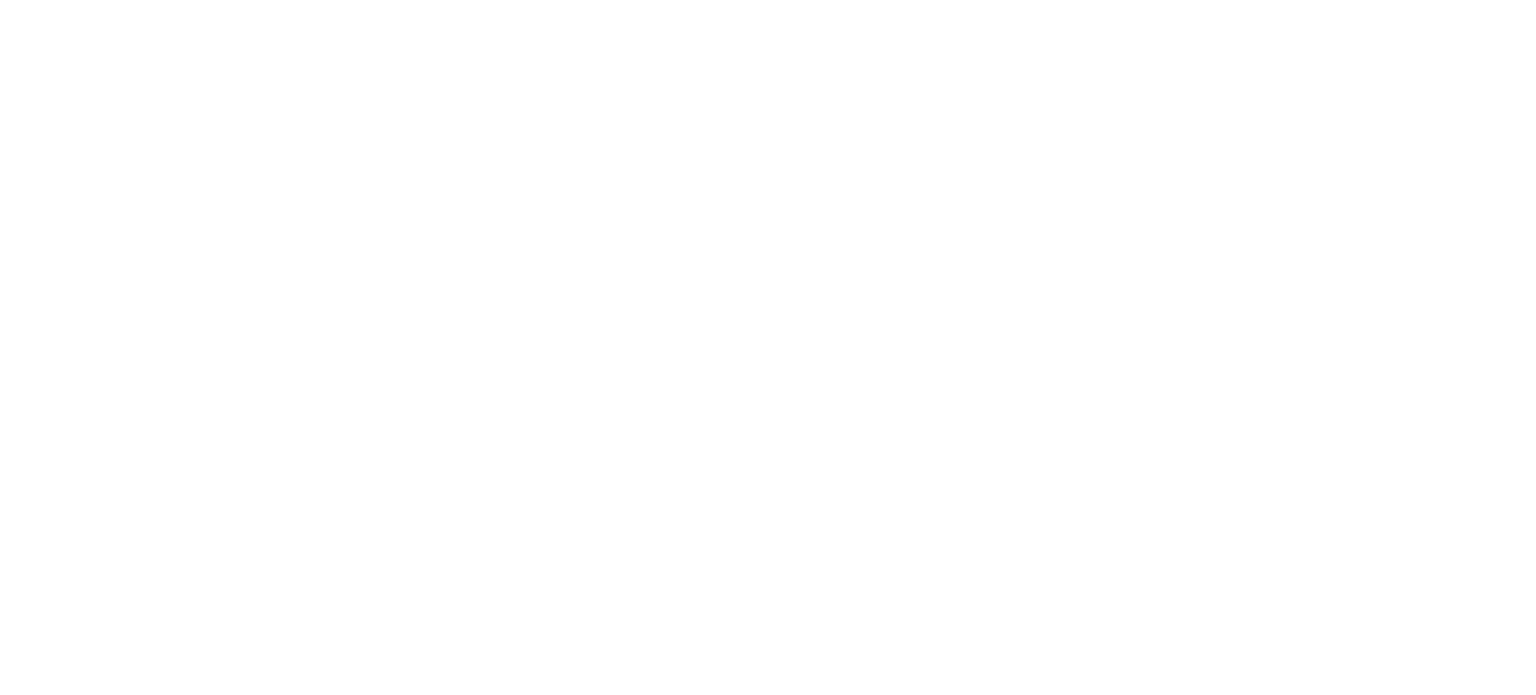 scroll, scrollTop: 0, scrollLeft: 0, axis: both 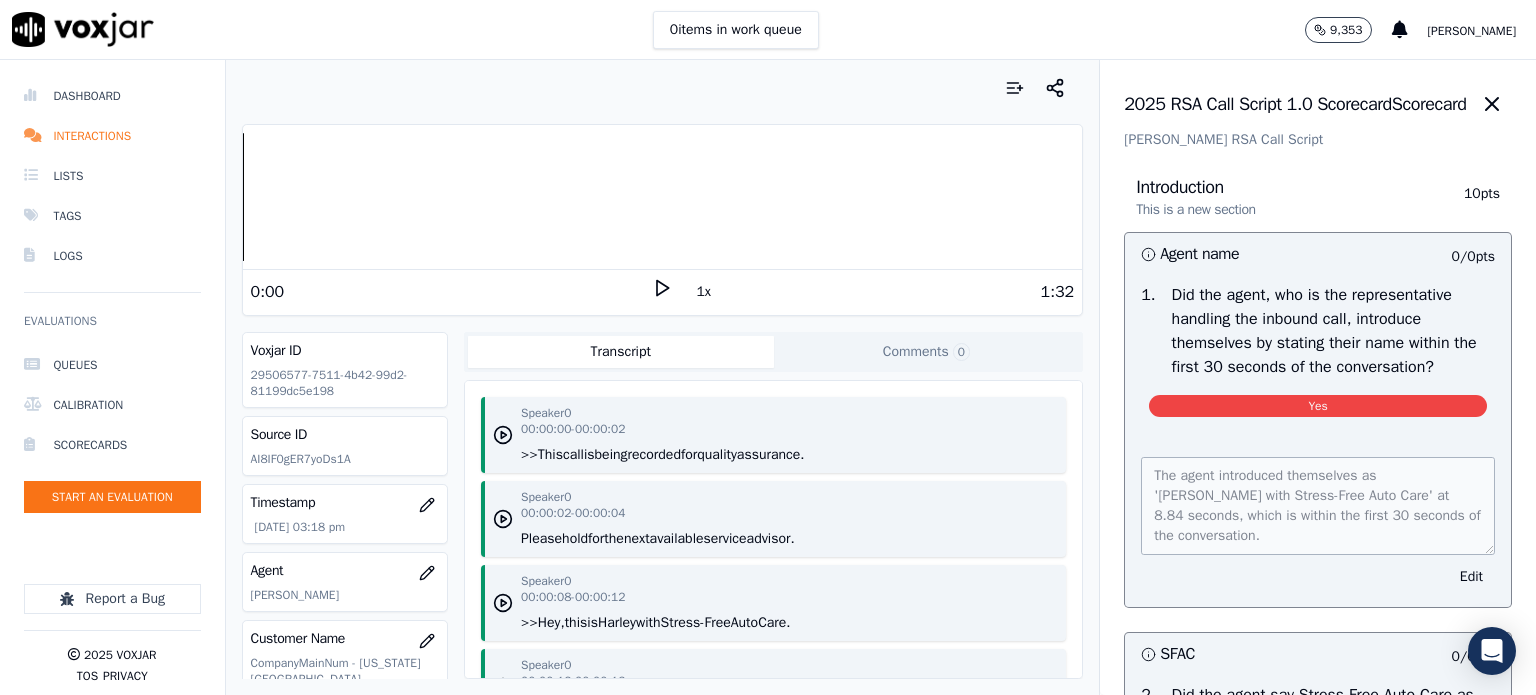 click 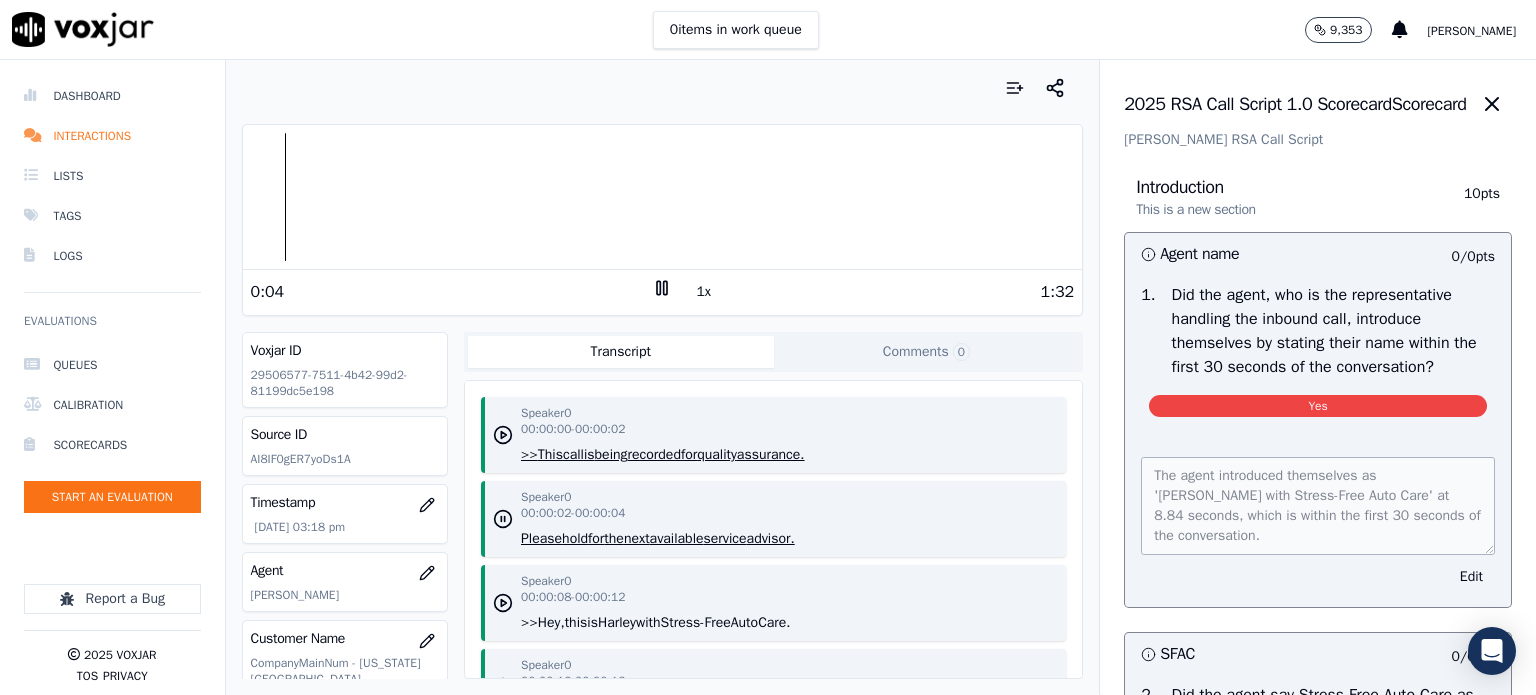 click on "1x" at bounding box center [703, 292] 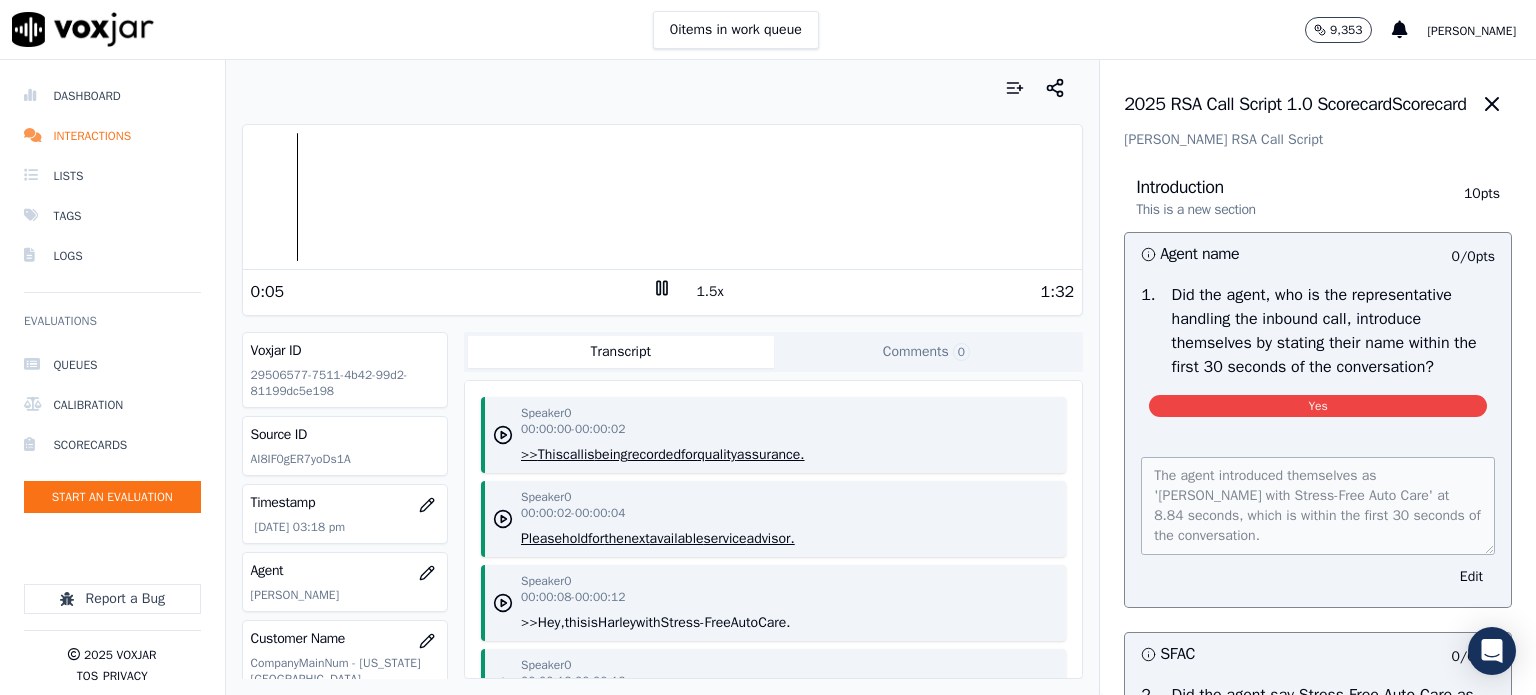 click on "1.5x" at bounding box center (709, 292) 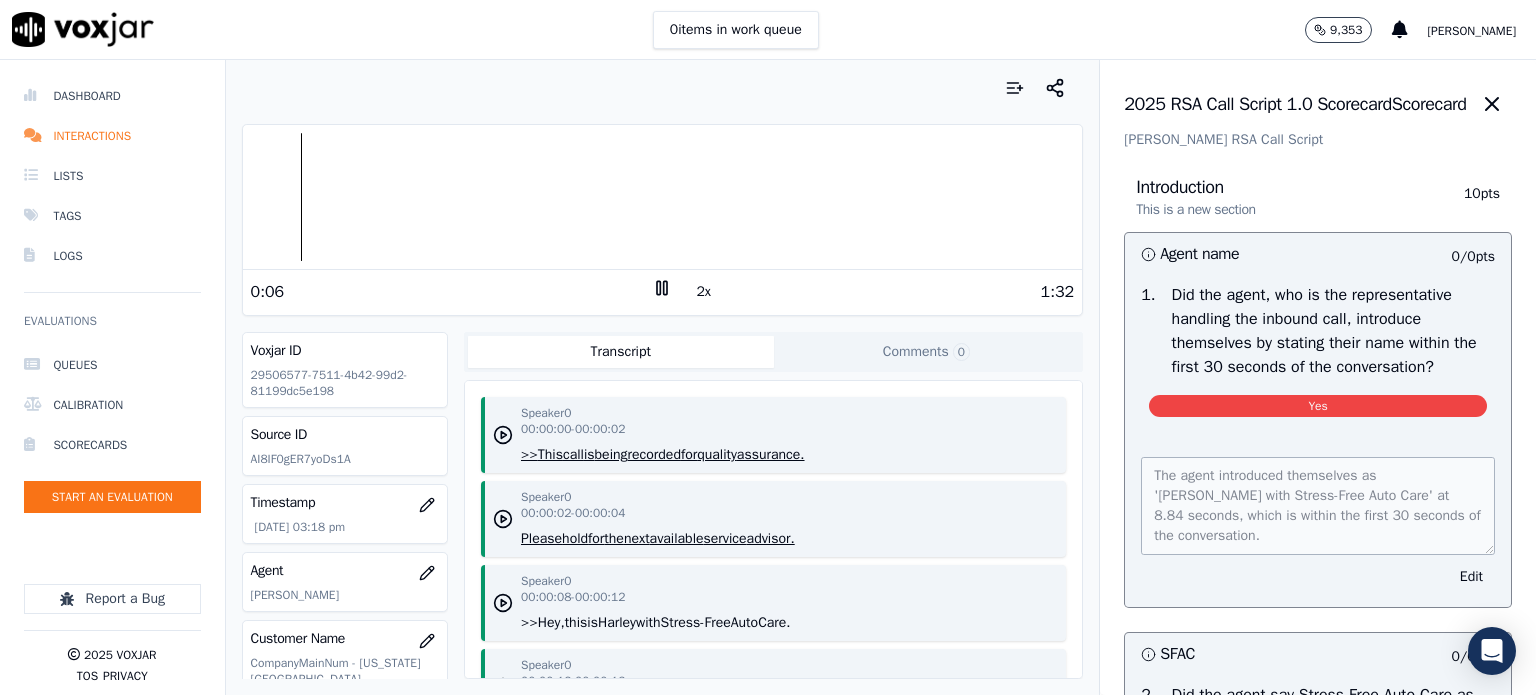 click on "2x" at bounding box center (703, 292) 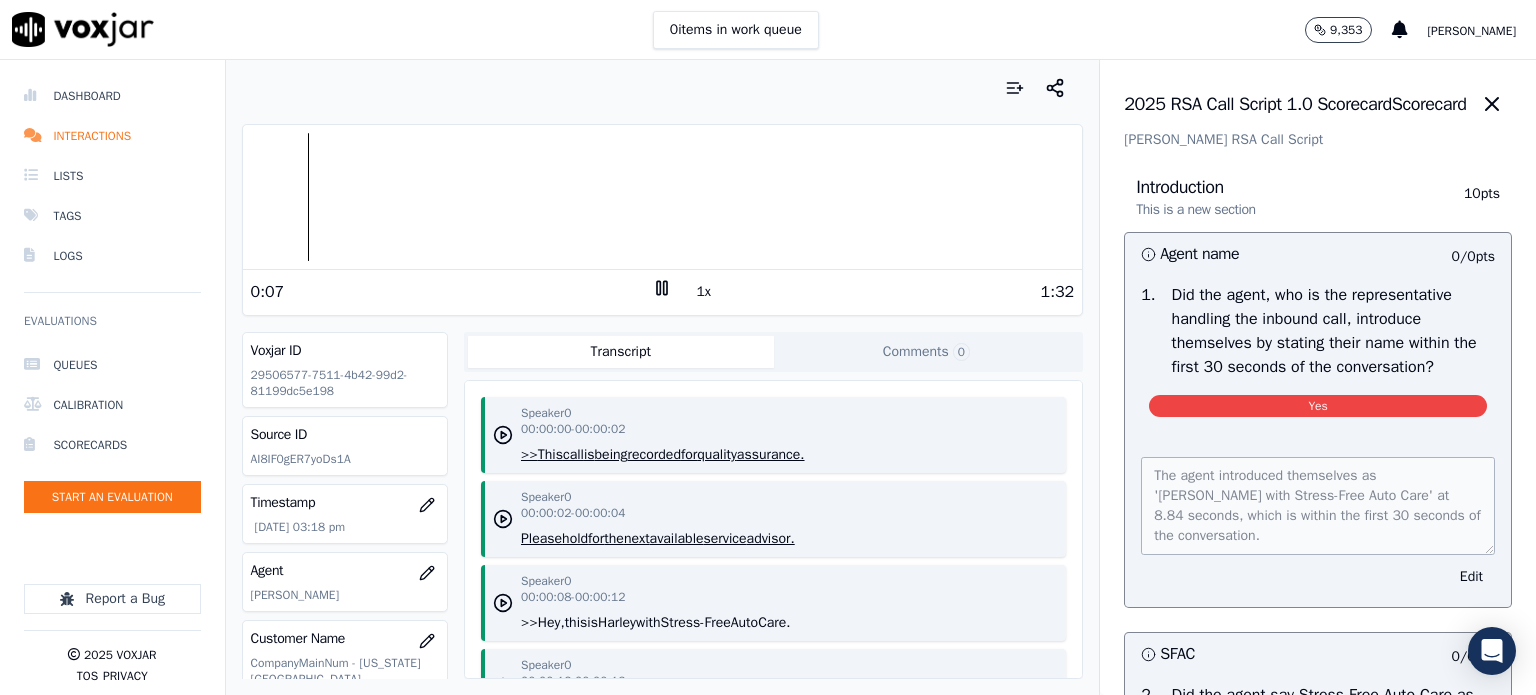 click on "1x" at bounding box center [703, 292] 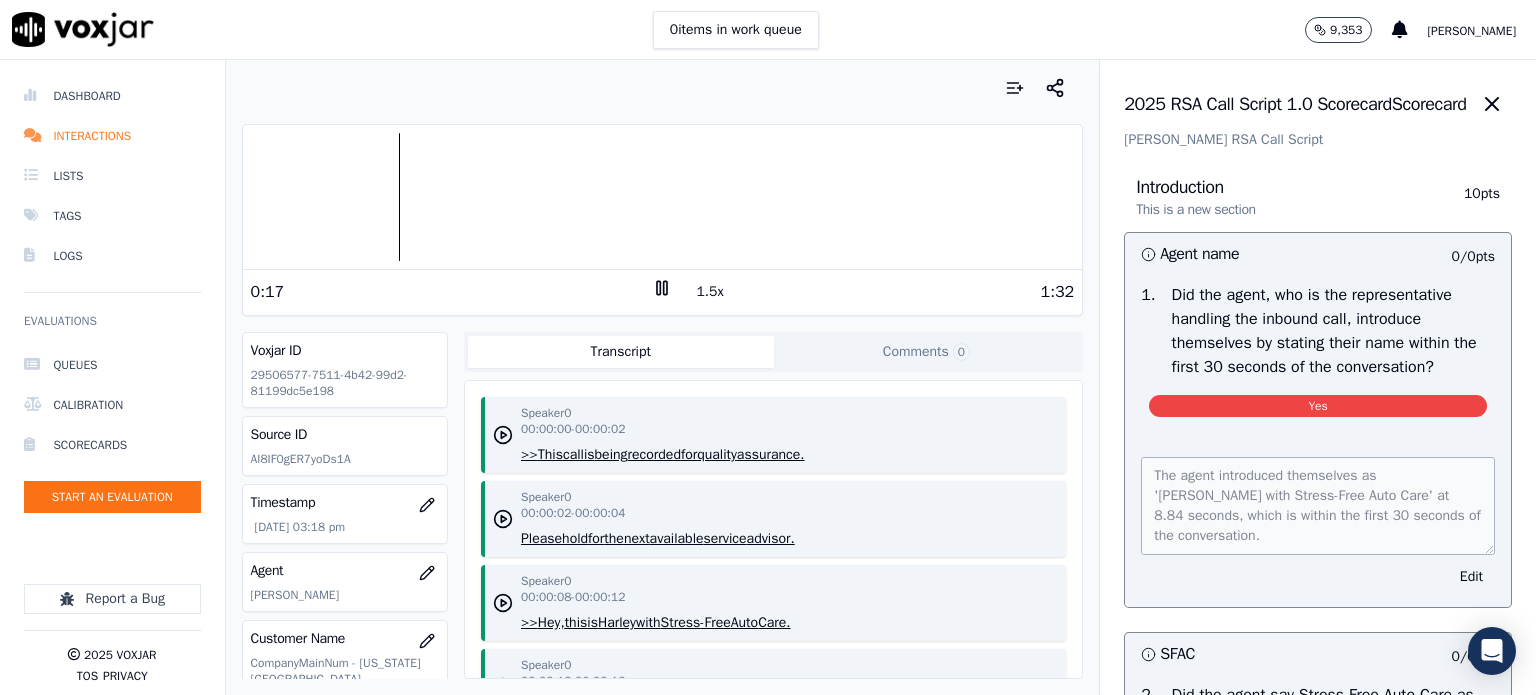 click on "1.5x" at bounding box center [709, 292] 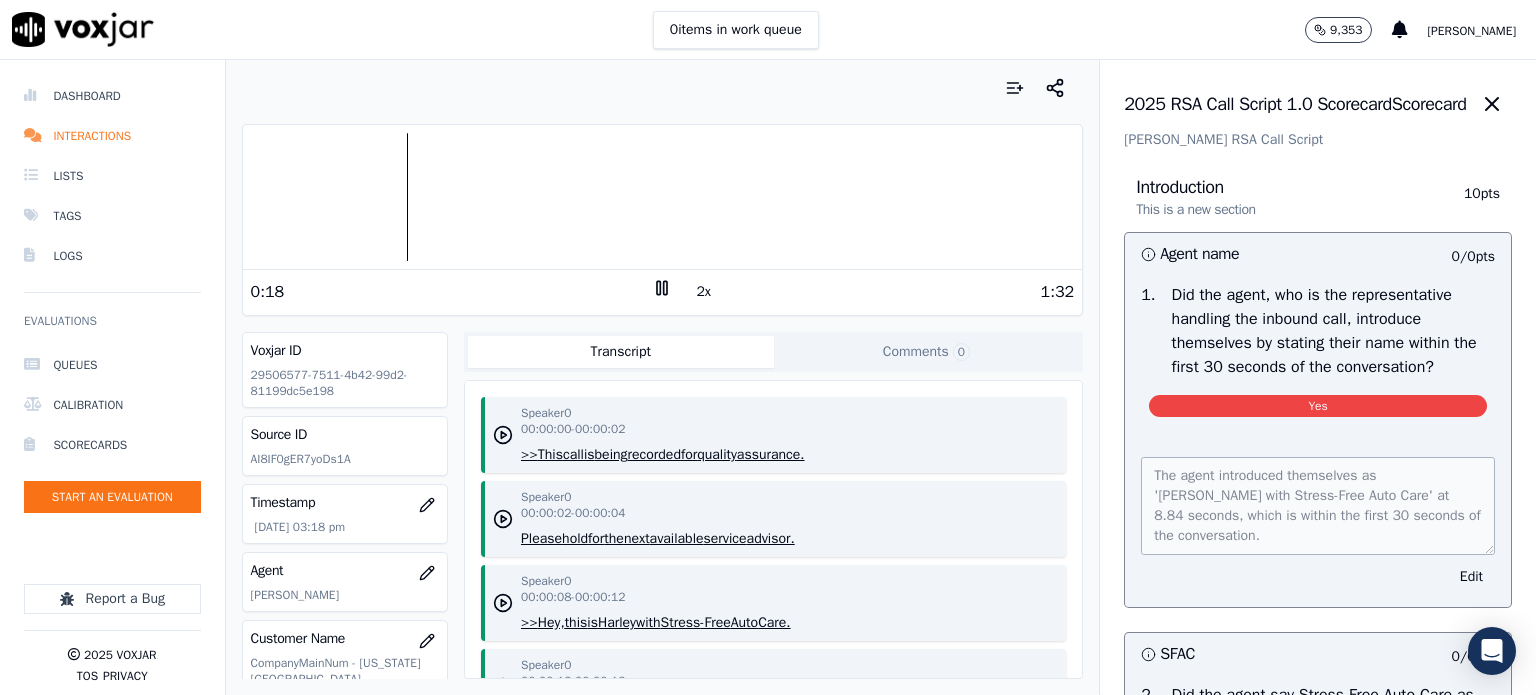 click on "2x" at bounding box center [703, 292] 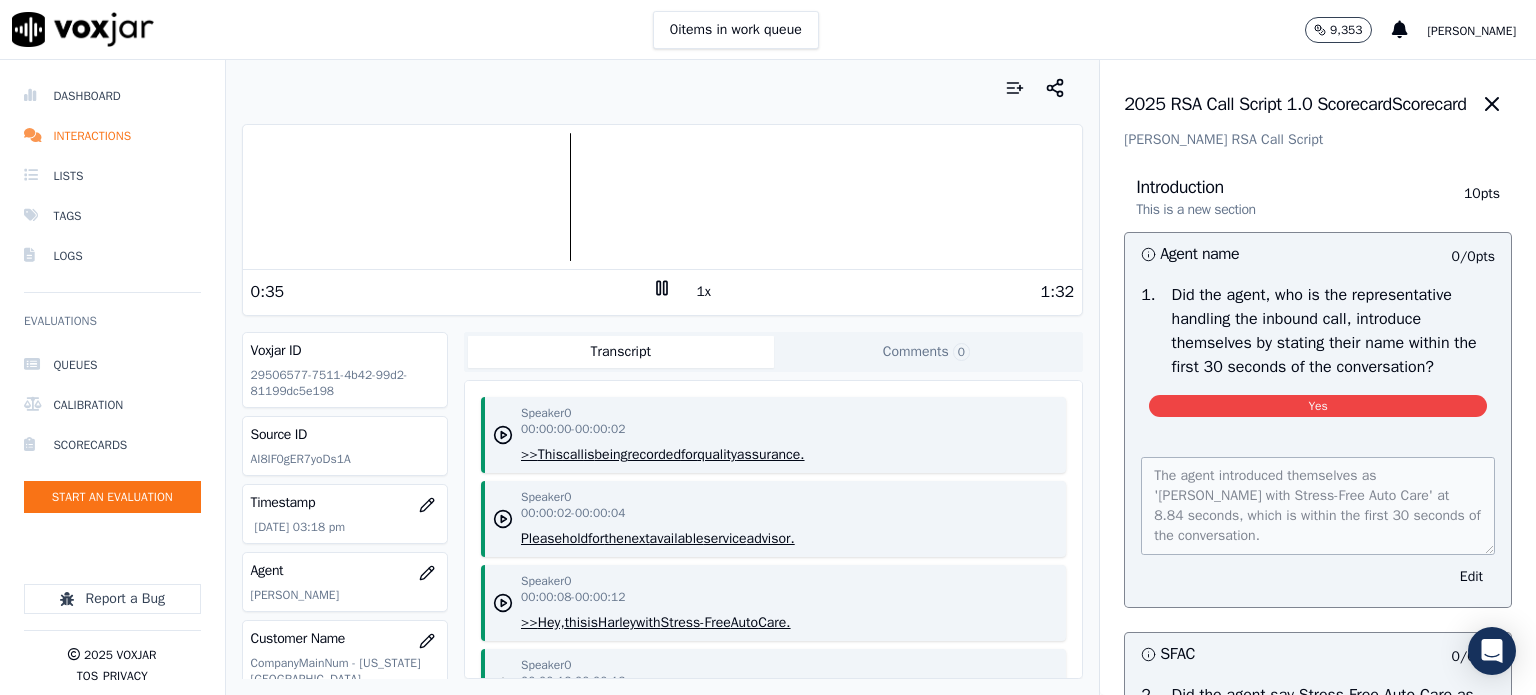 click on "1x" at bounding box center (703, 292) 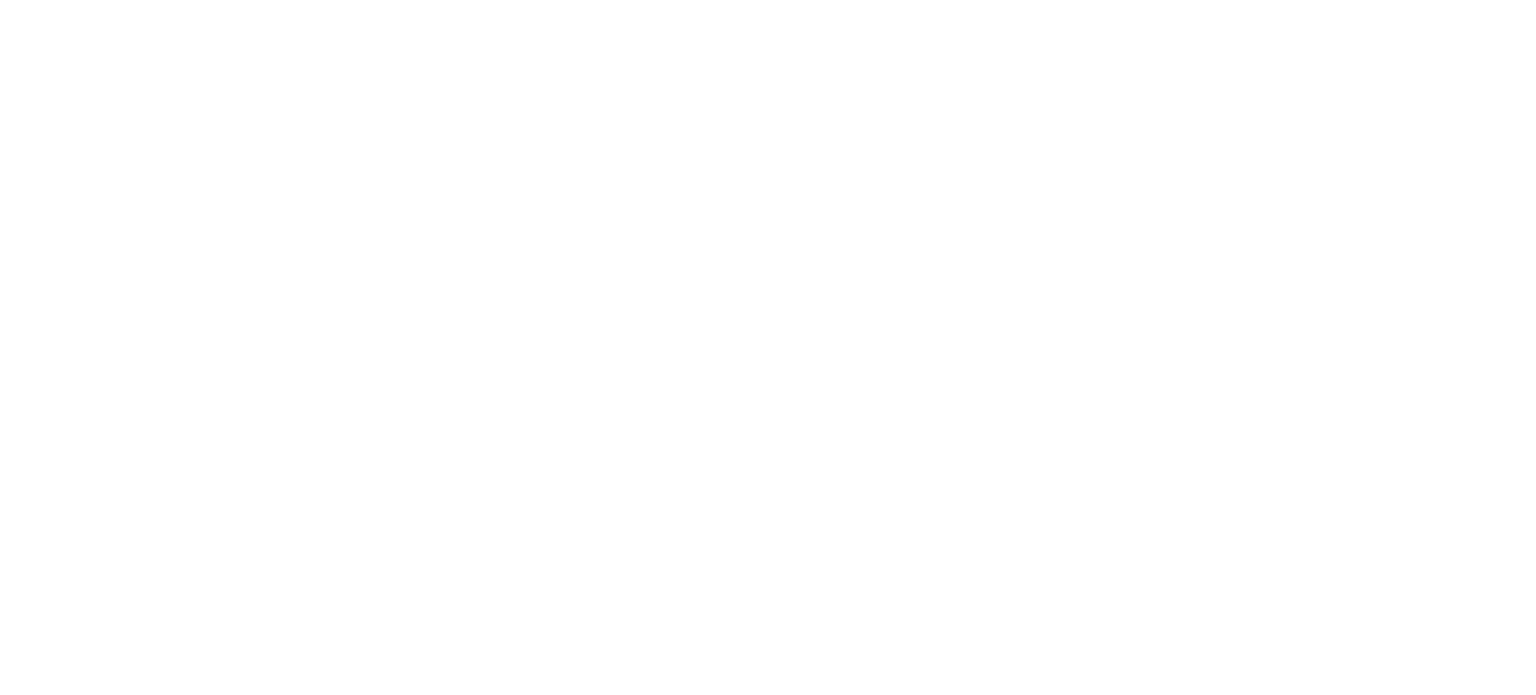 scroll, scrollTop: 0, scrollLeft: 0, axis: both 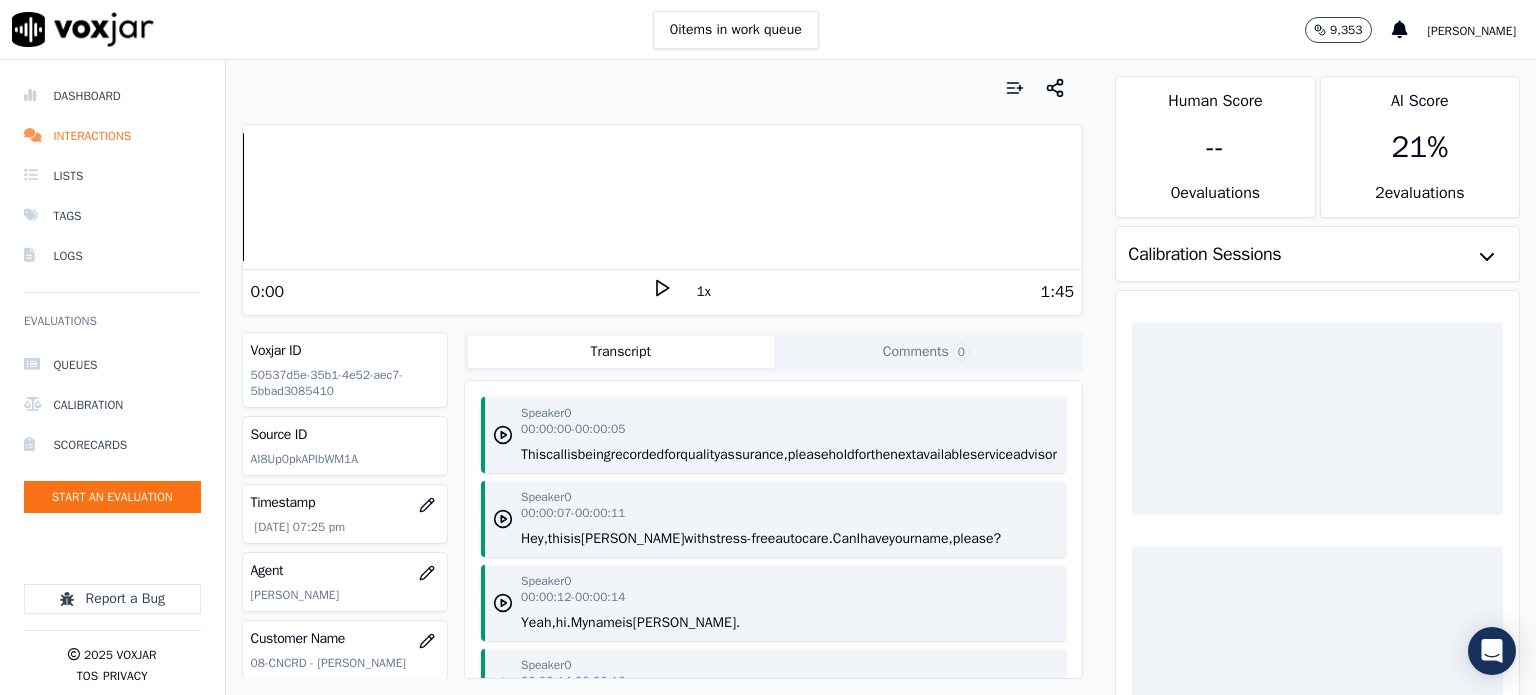 click 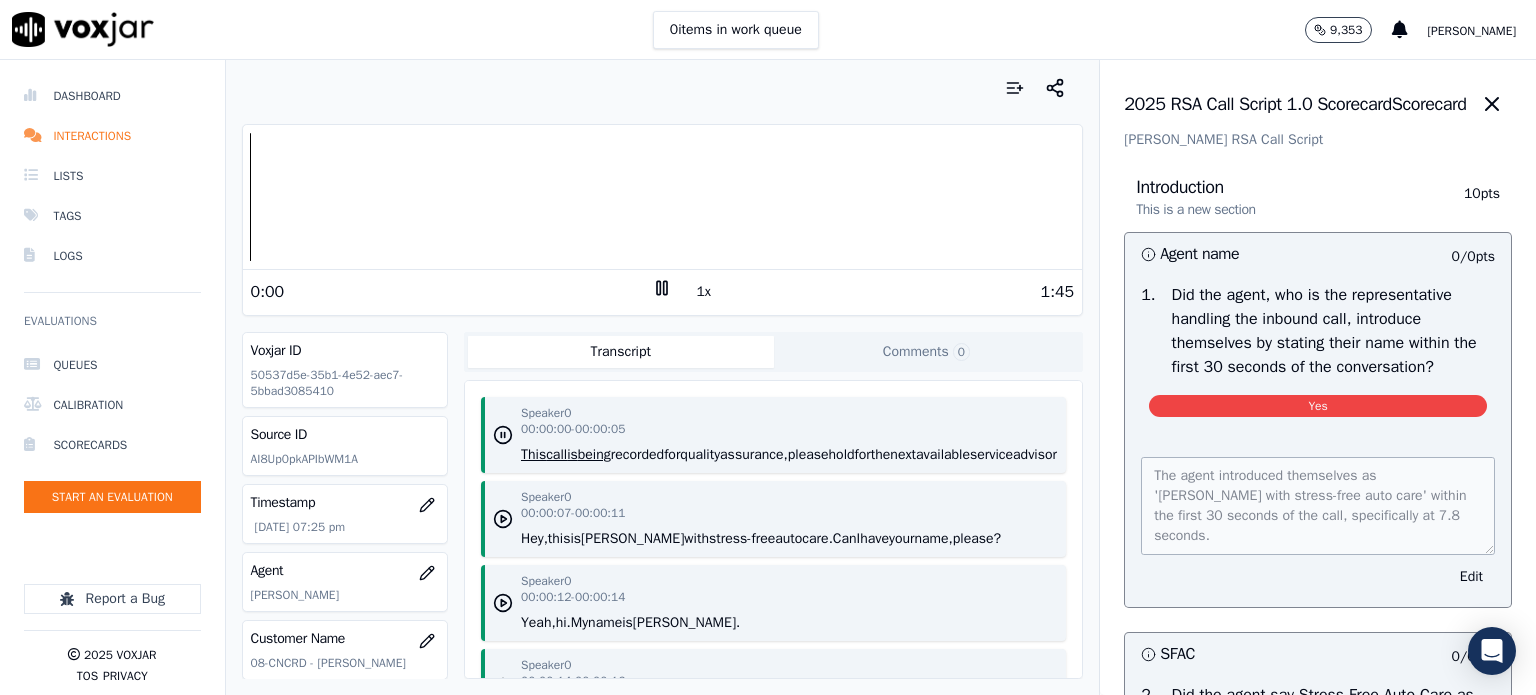 click on "1x" at bounding box center [703, 292] 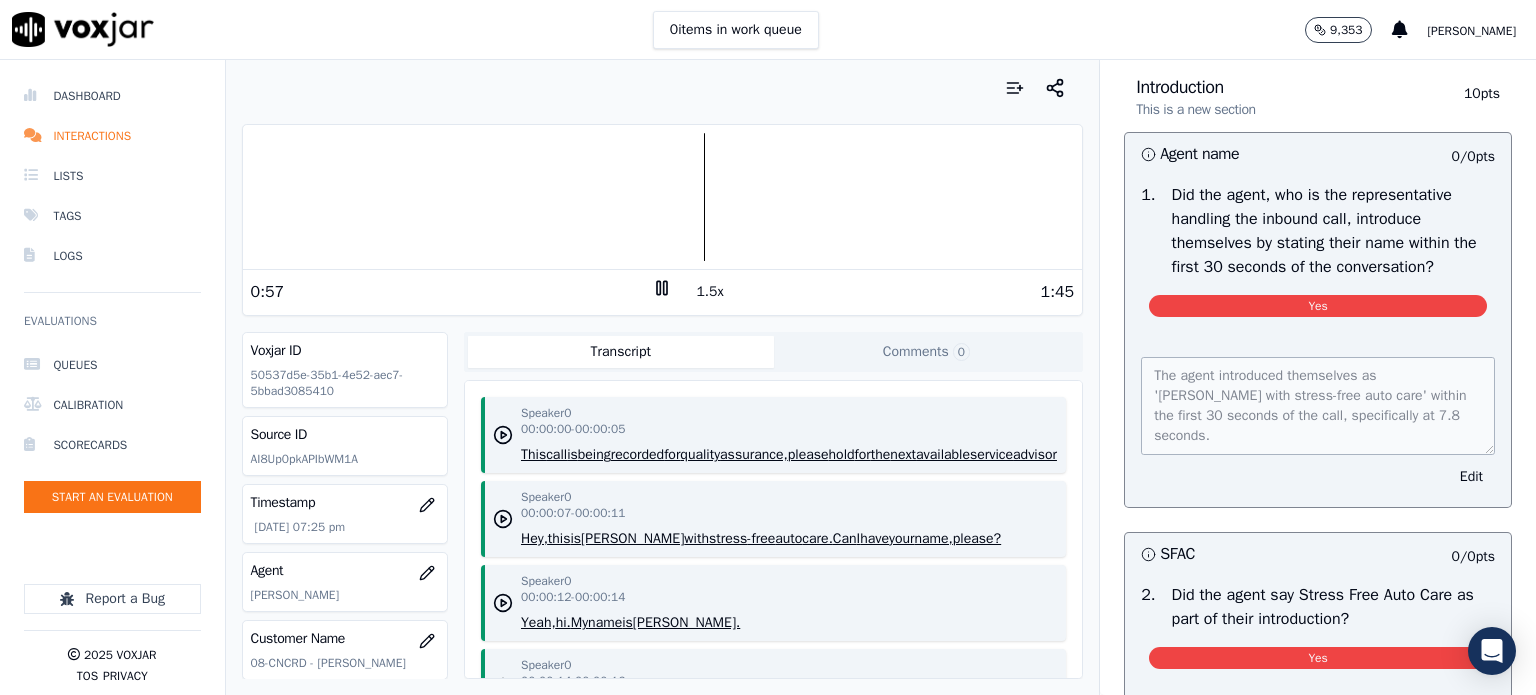 scroll, scrollTop: 0, scrollLeft: 0, axis: both 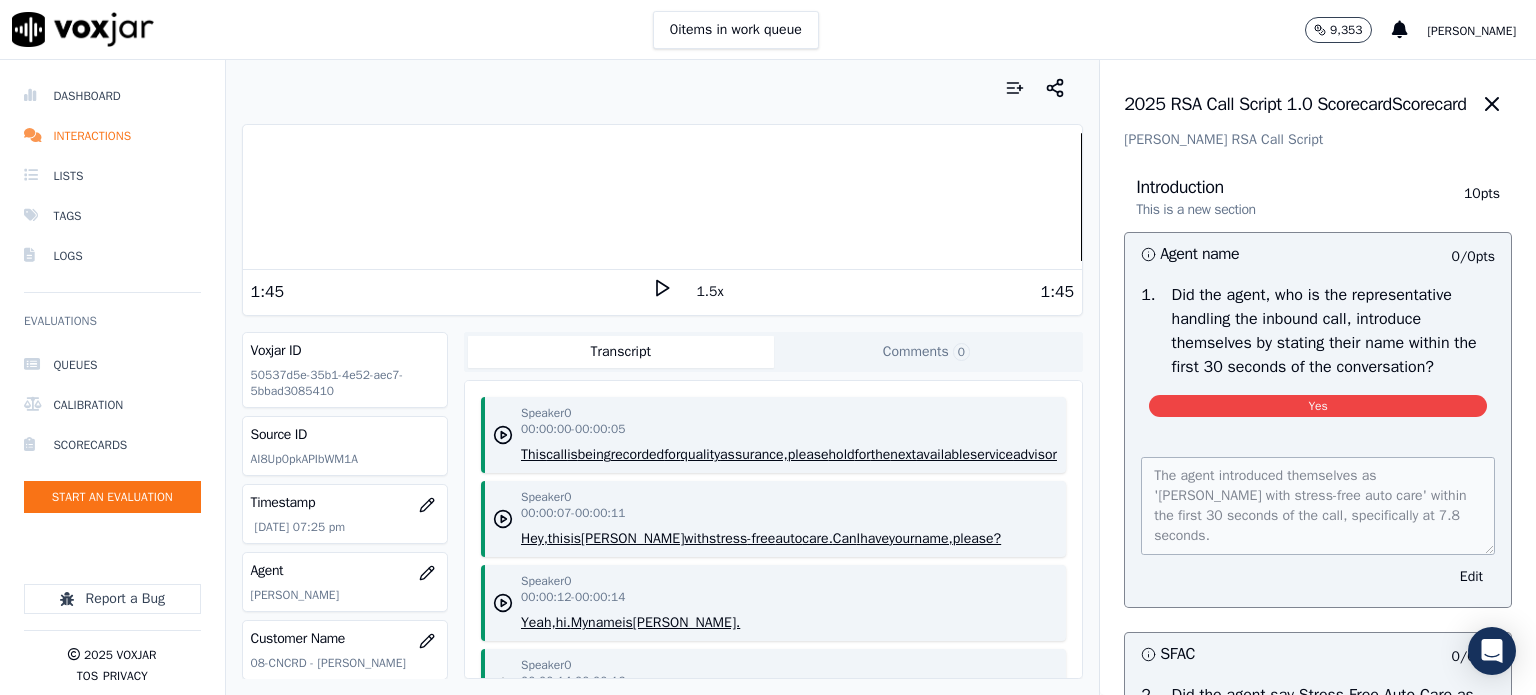 click at bounding box center (663, 197) 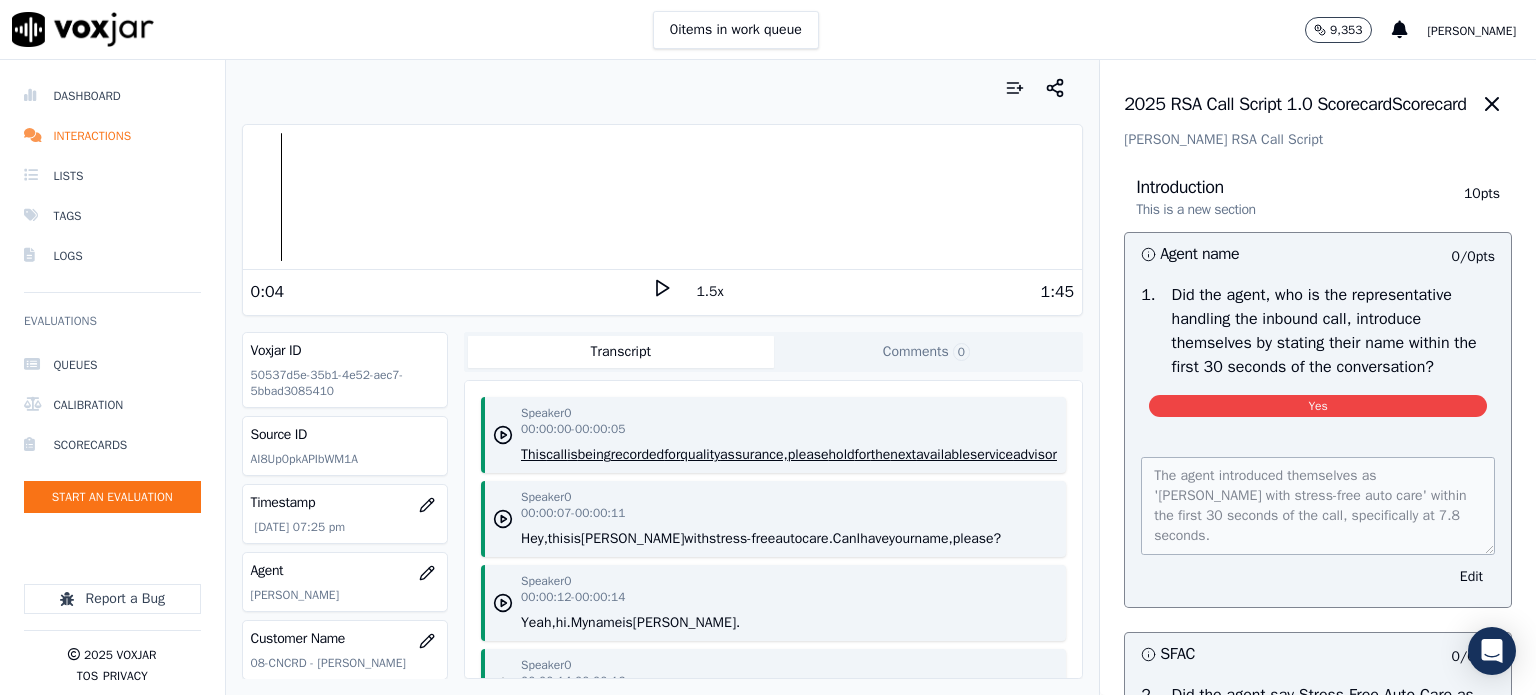 click at bounding box center (663, 197) 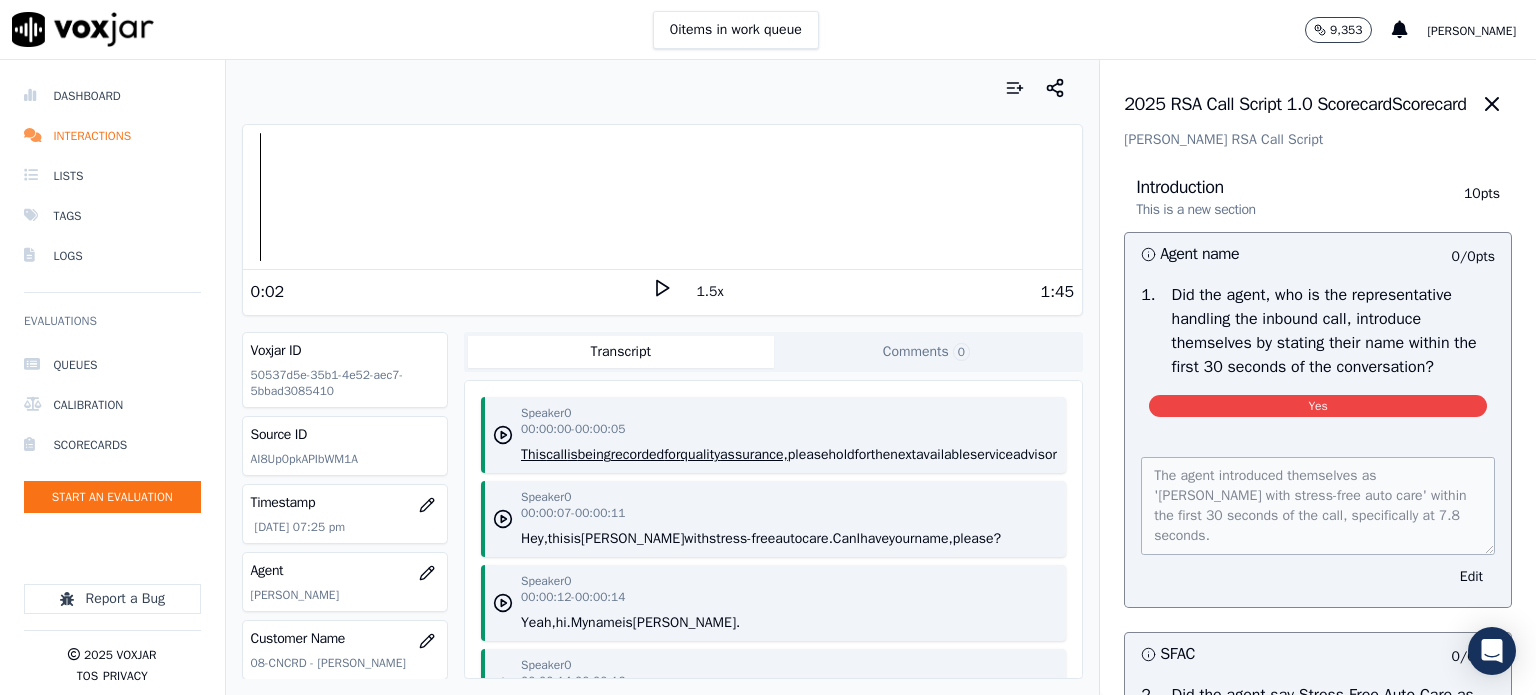 click 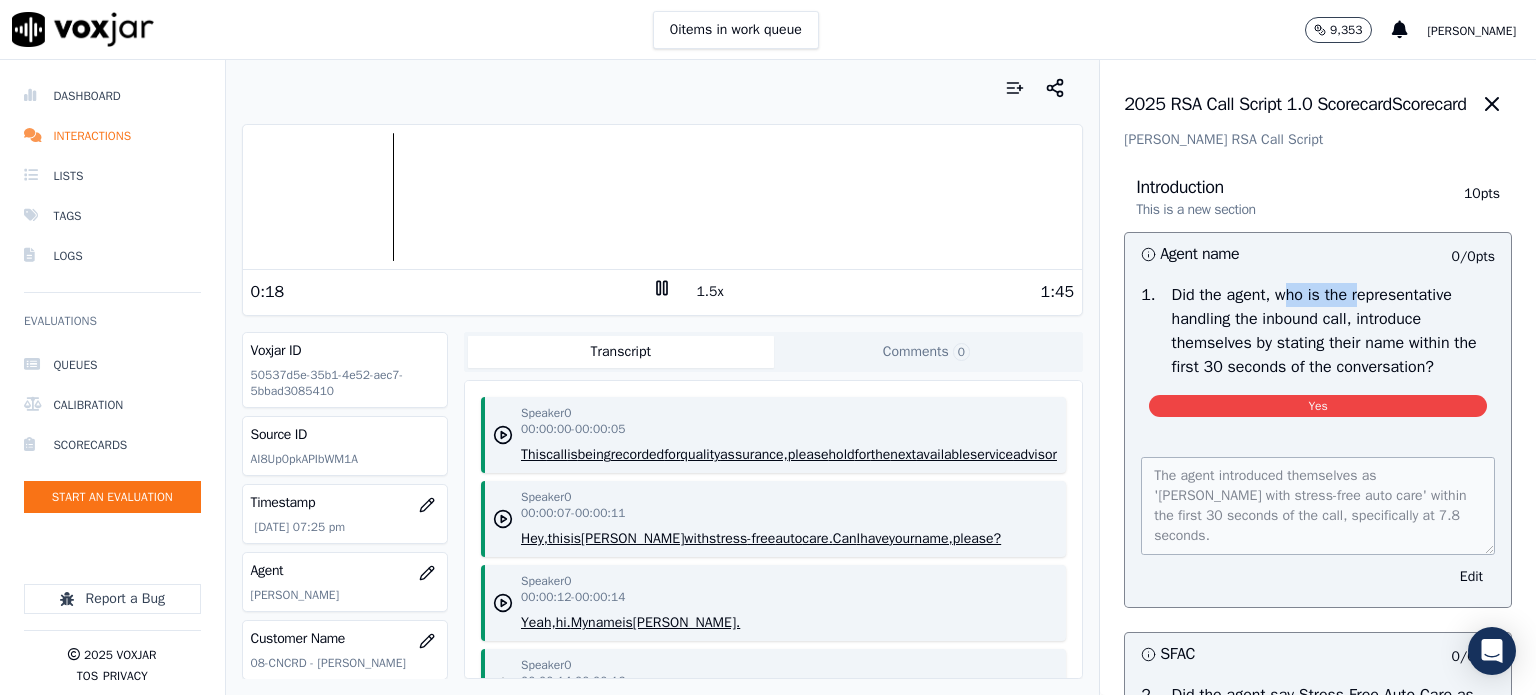 drag, startPoint x: 1265, startPoint y: 294, endPoint x: 1333, endPoint y: 294, distance: 68 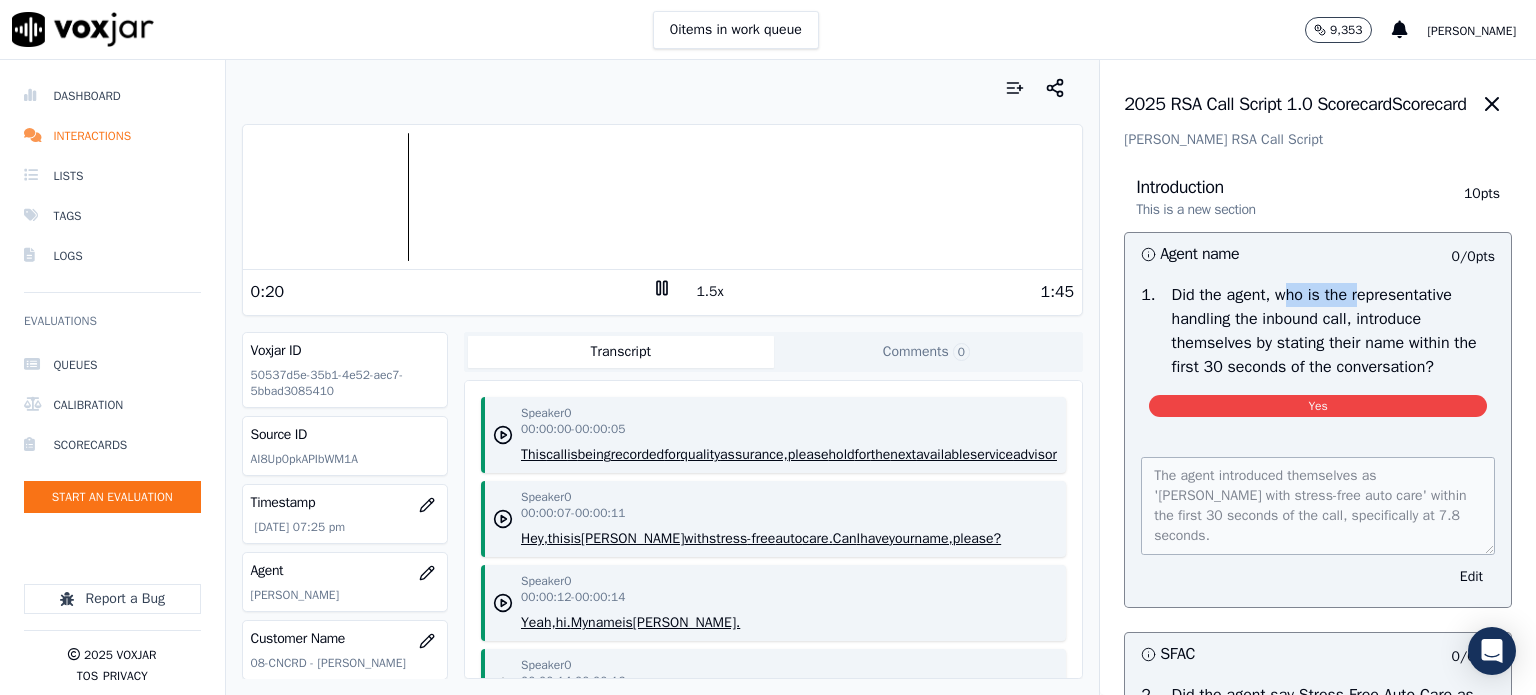 click at bounding box center [663, 197] 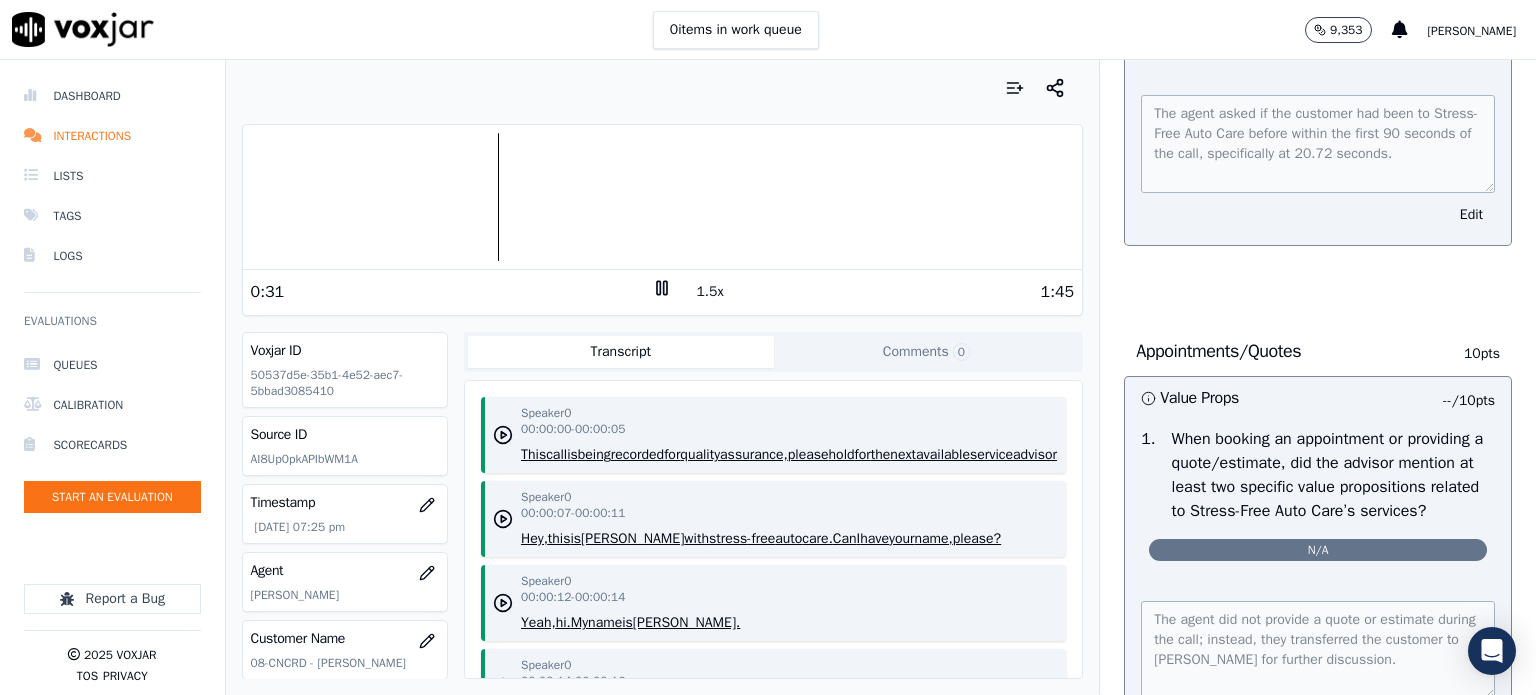 scroll, scrollTop: 1700, scrollLeft: 0, axis: vertical 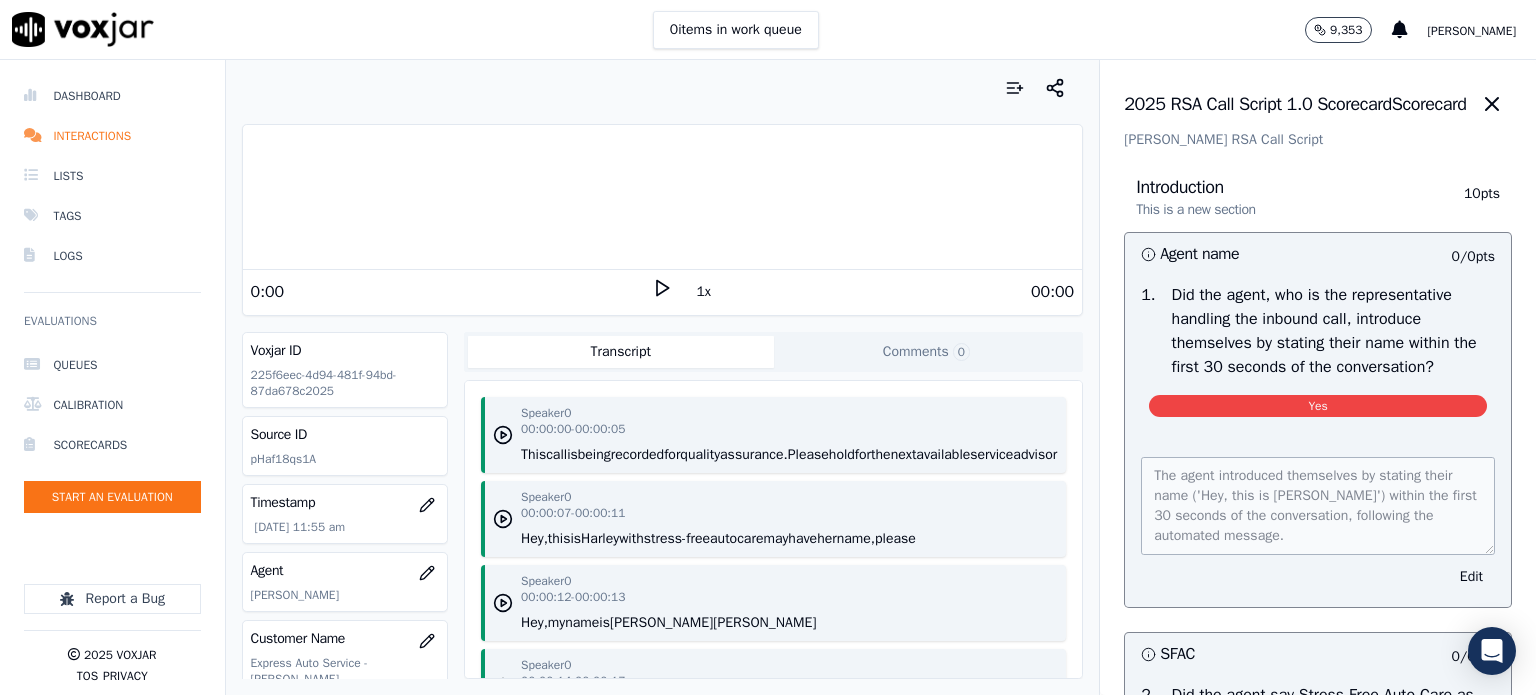 click 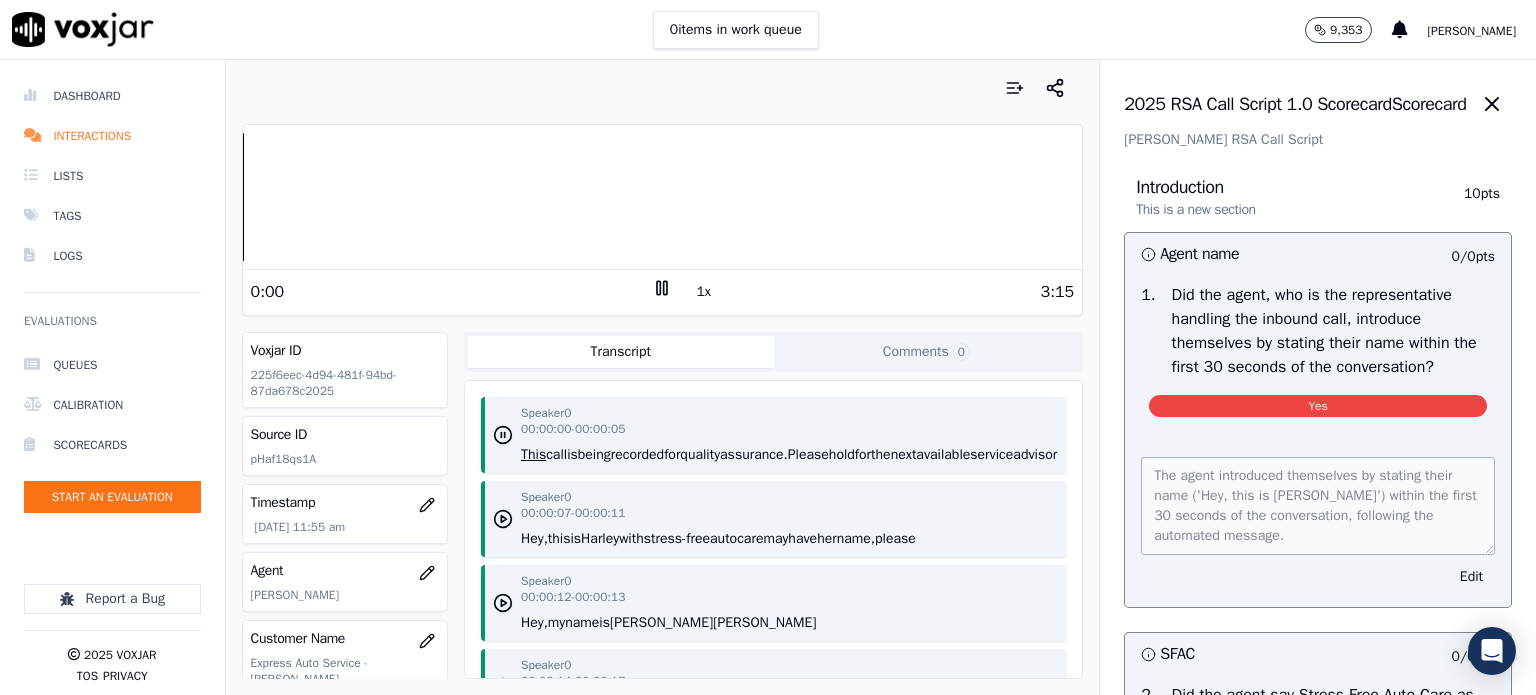 click on "1x" at bounding box center (703, 292) 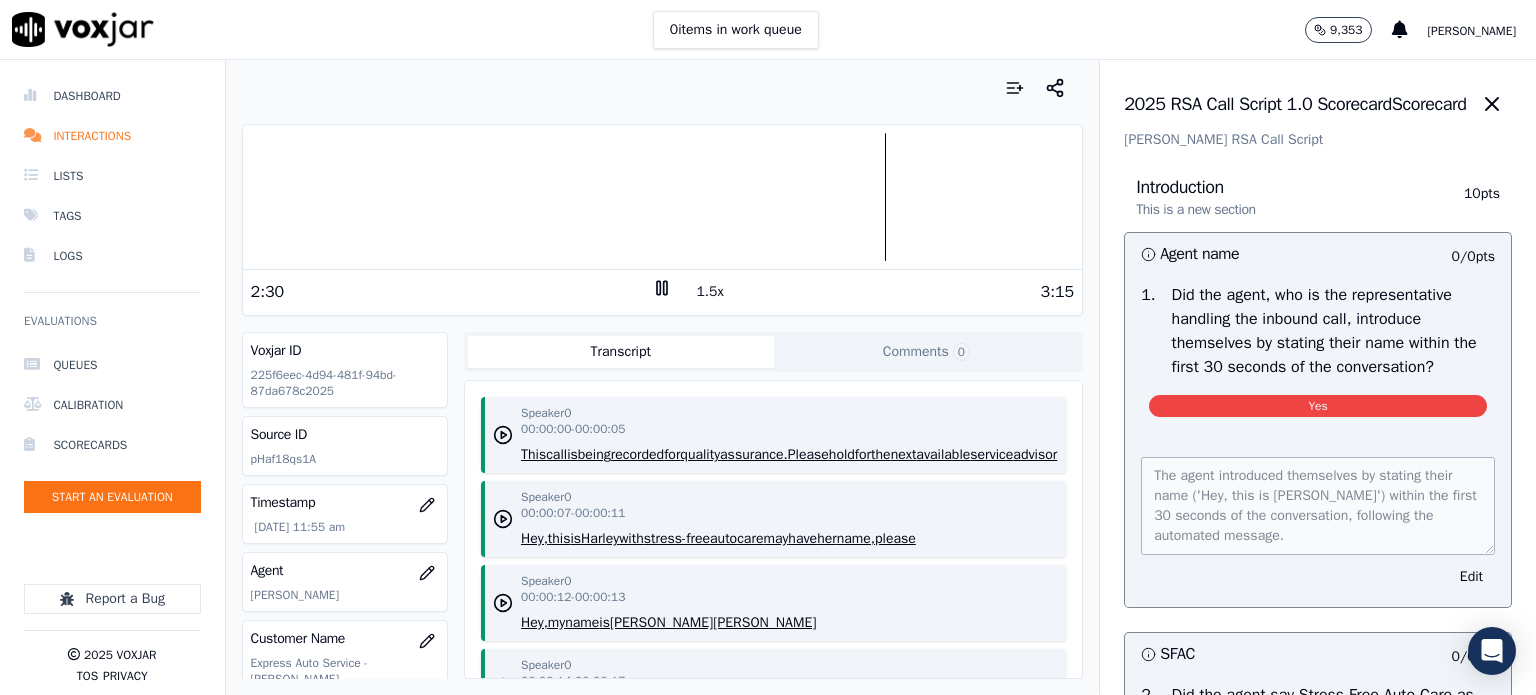 click at bounding box center (663, 197) 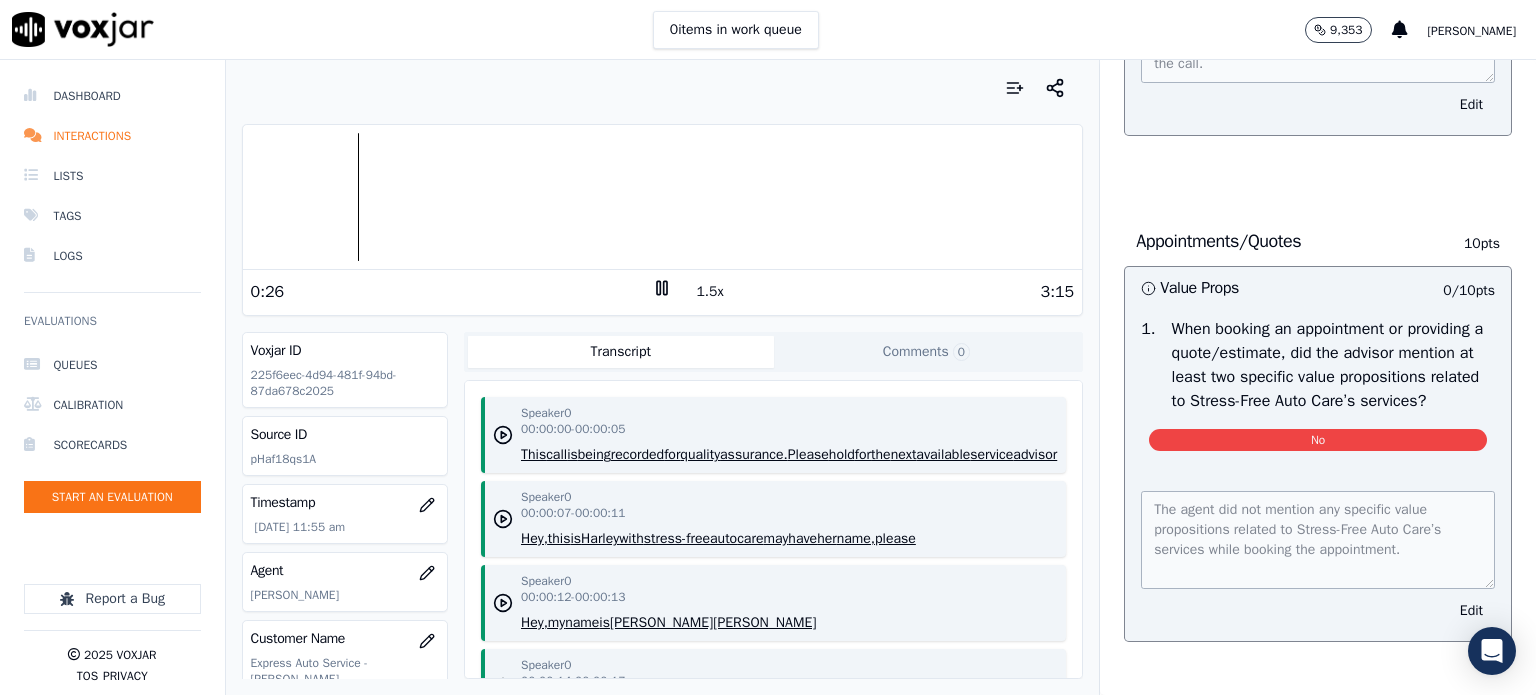 scroll, scrollTop: 1600, scrollLeft: 0, axis: vertical 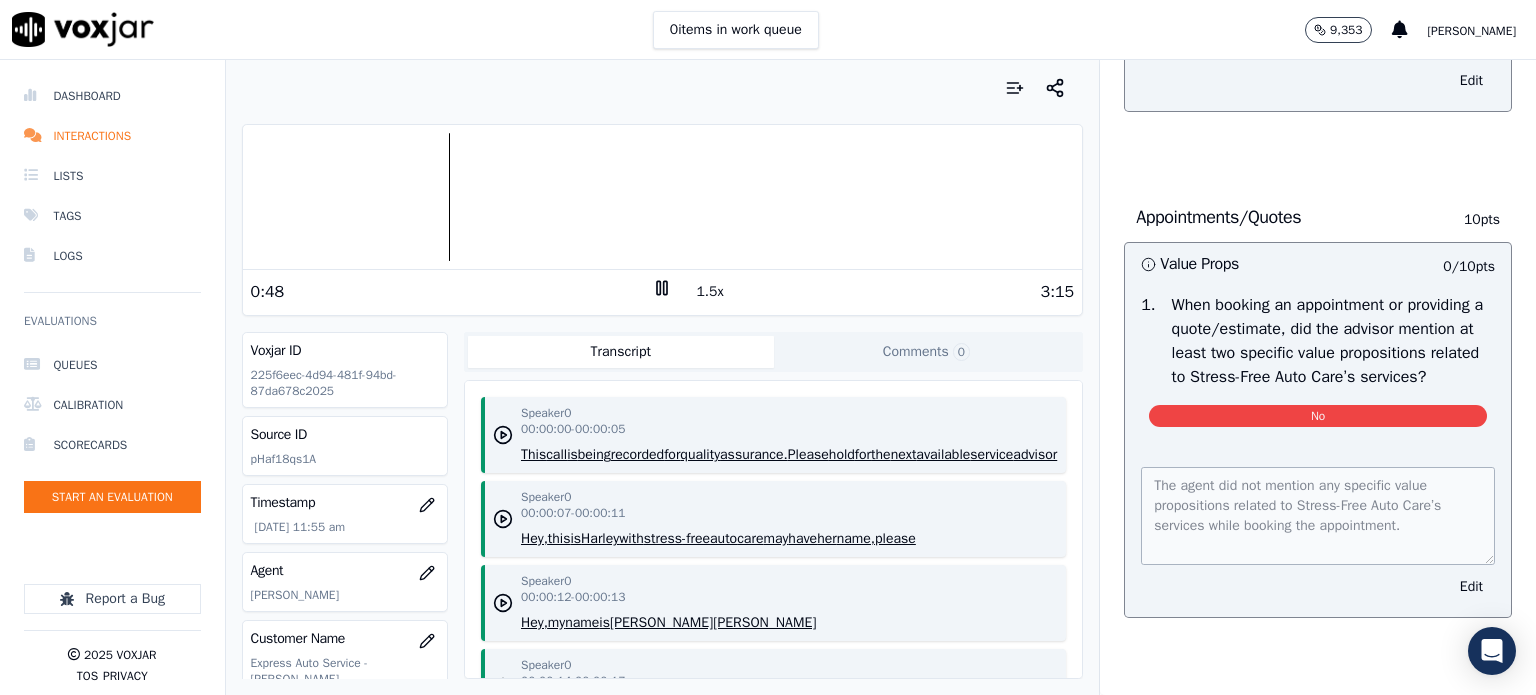 click on "1.5x" at bounding box center (709, 292) 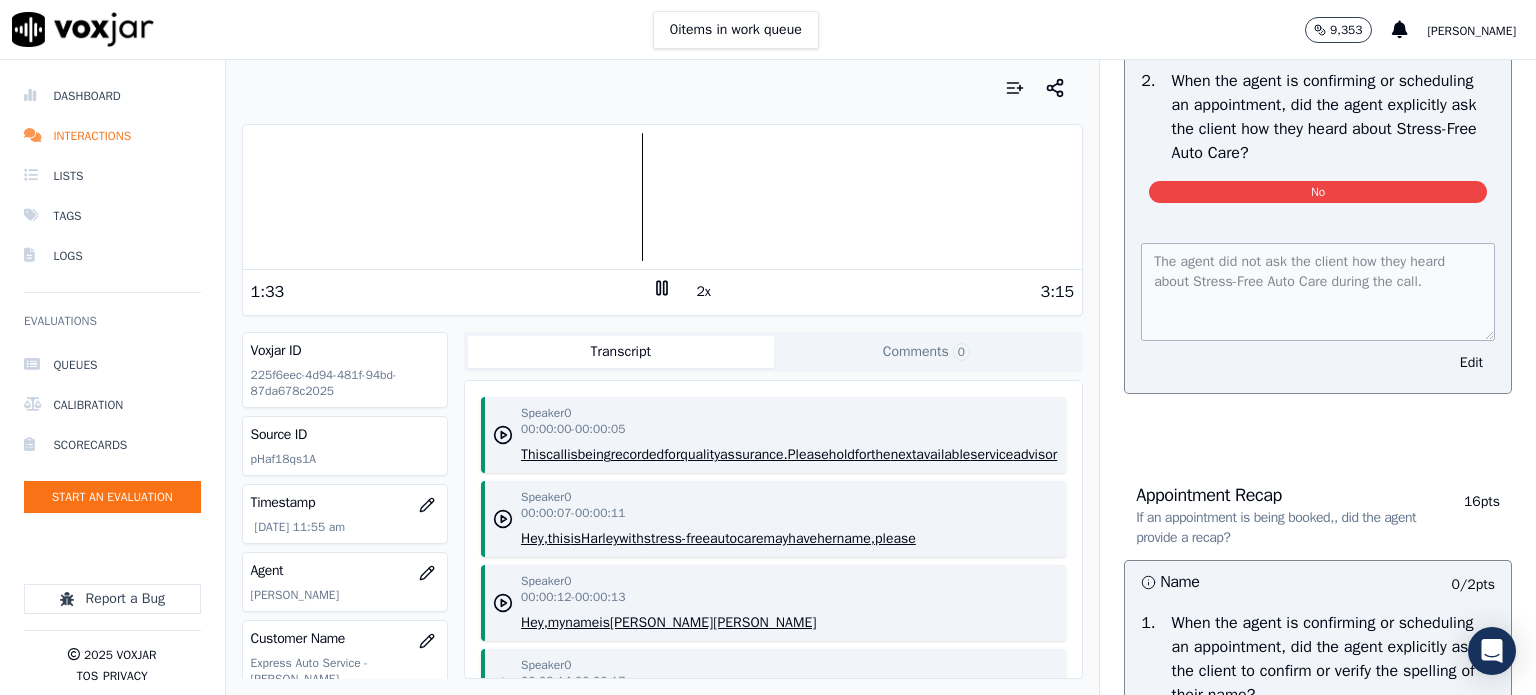 scroll, scrollTop: 4900, scrollLeft: 0, axis: vertical 